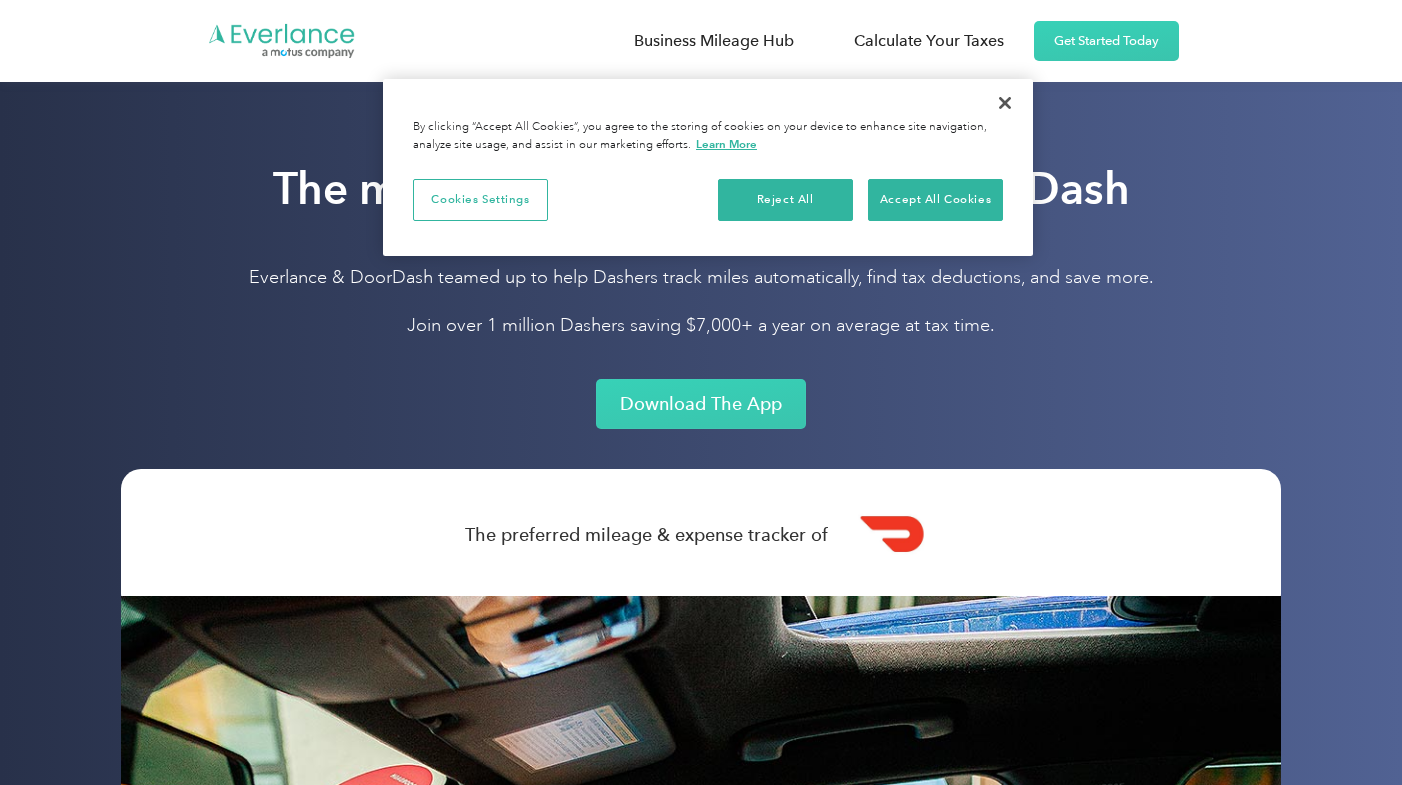 scroll, scrollTop: 0, scrollLeft: 0, axis: both 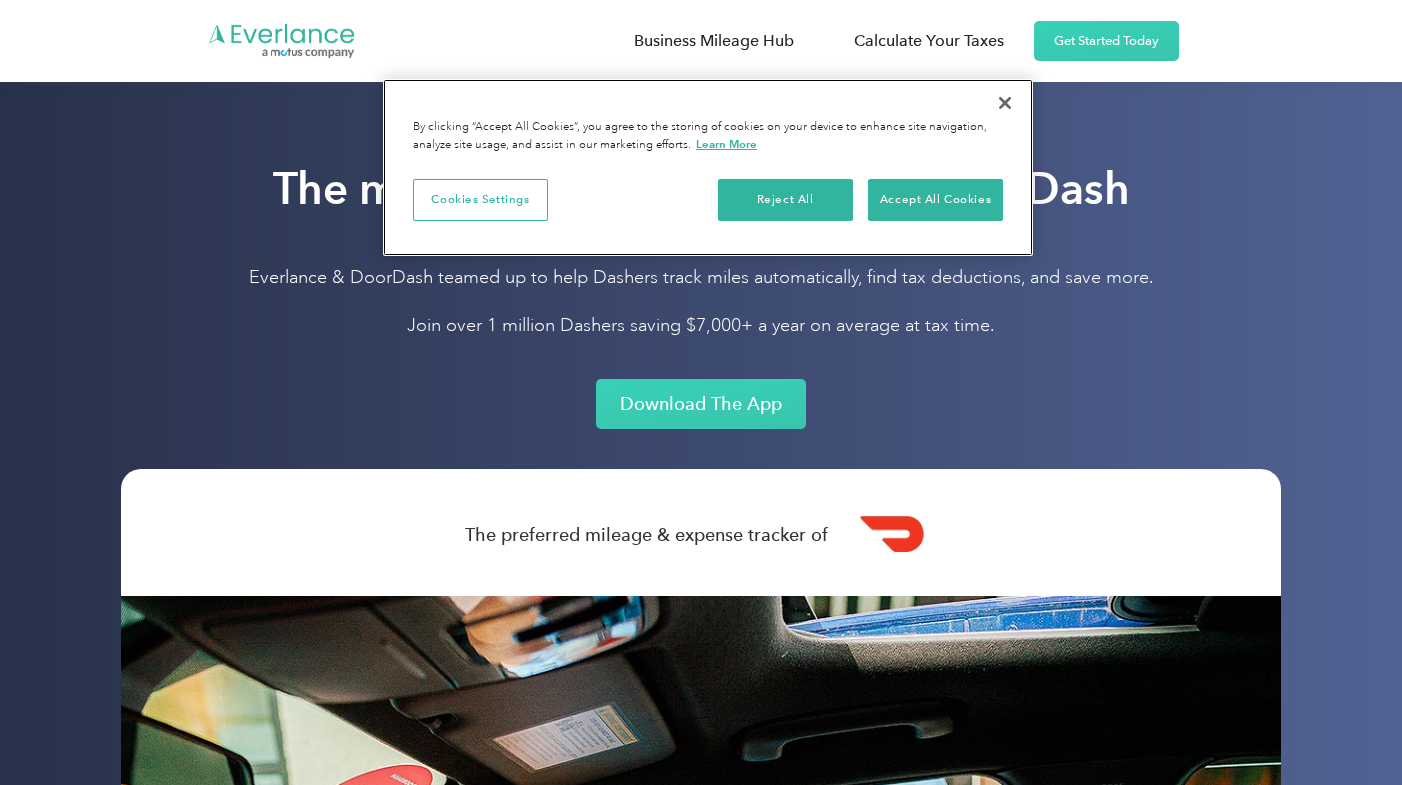 click at bounding box center [1005, 103] 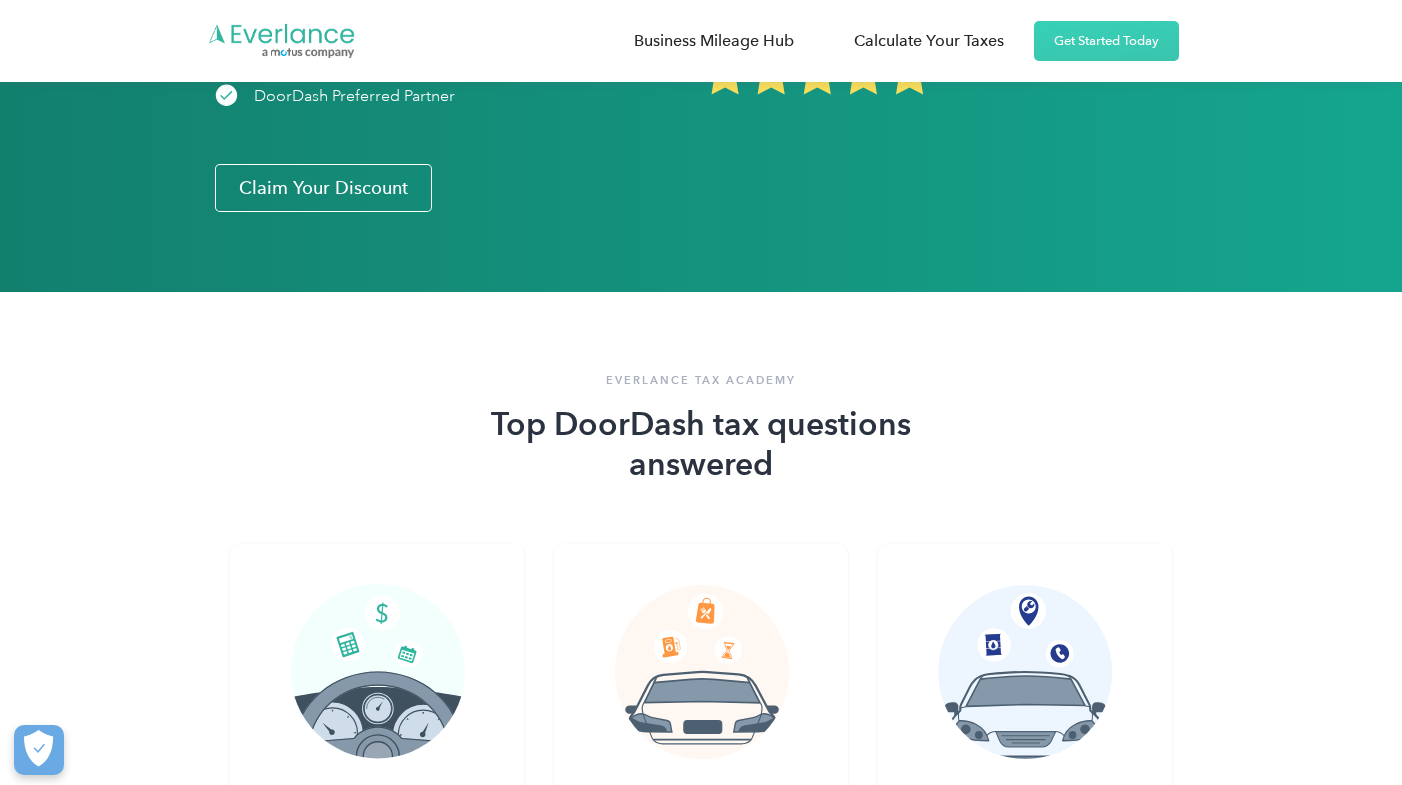 scroll, scrollTop: 3887, scrollLeft: 0, axis: vertical 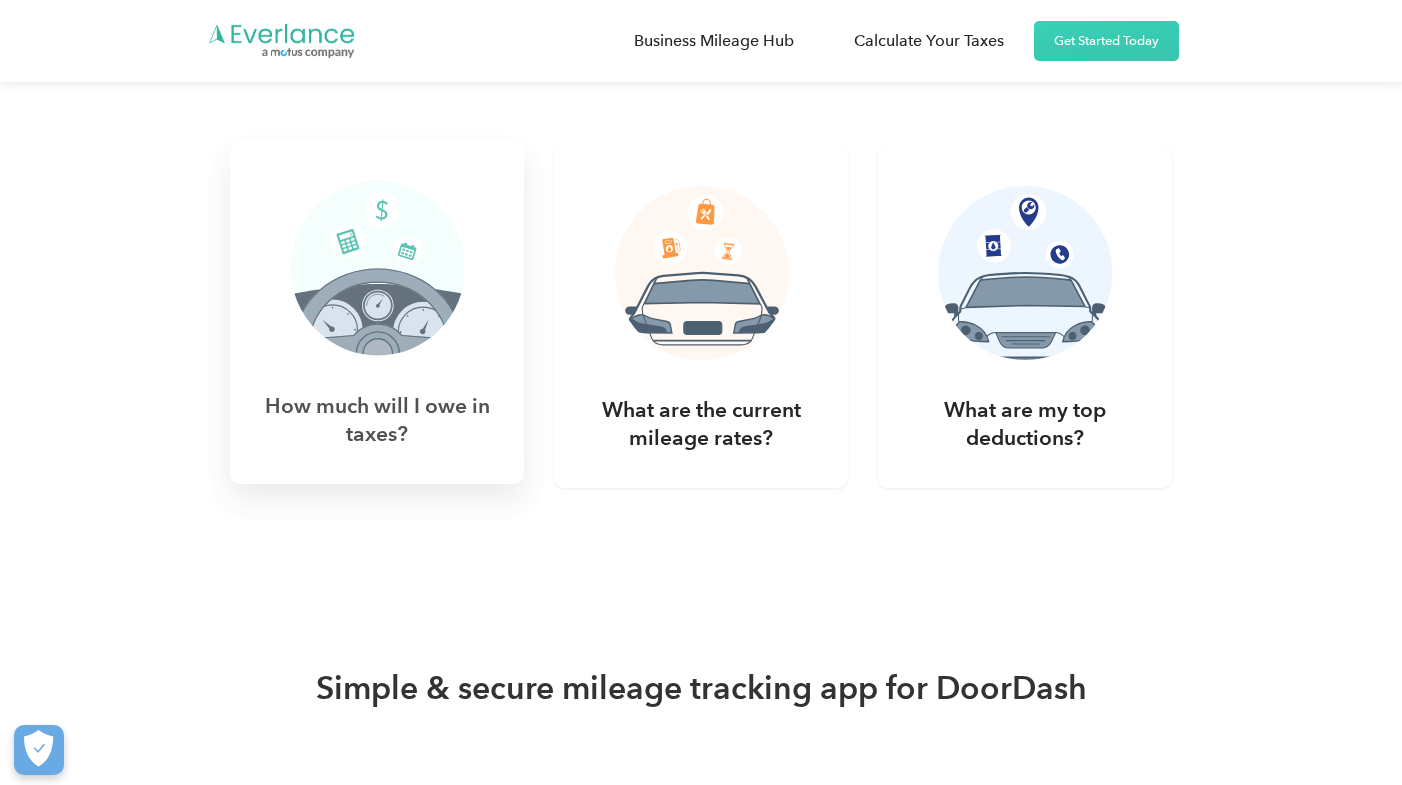 click on "How much will I owe in taxes?" at bounding box center (377, 420) 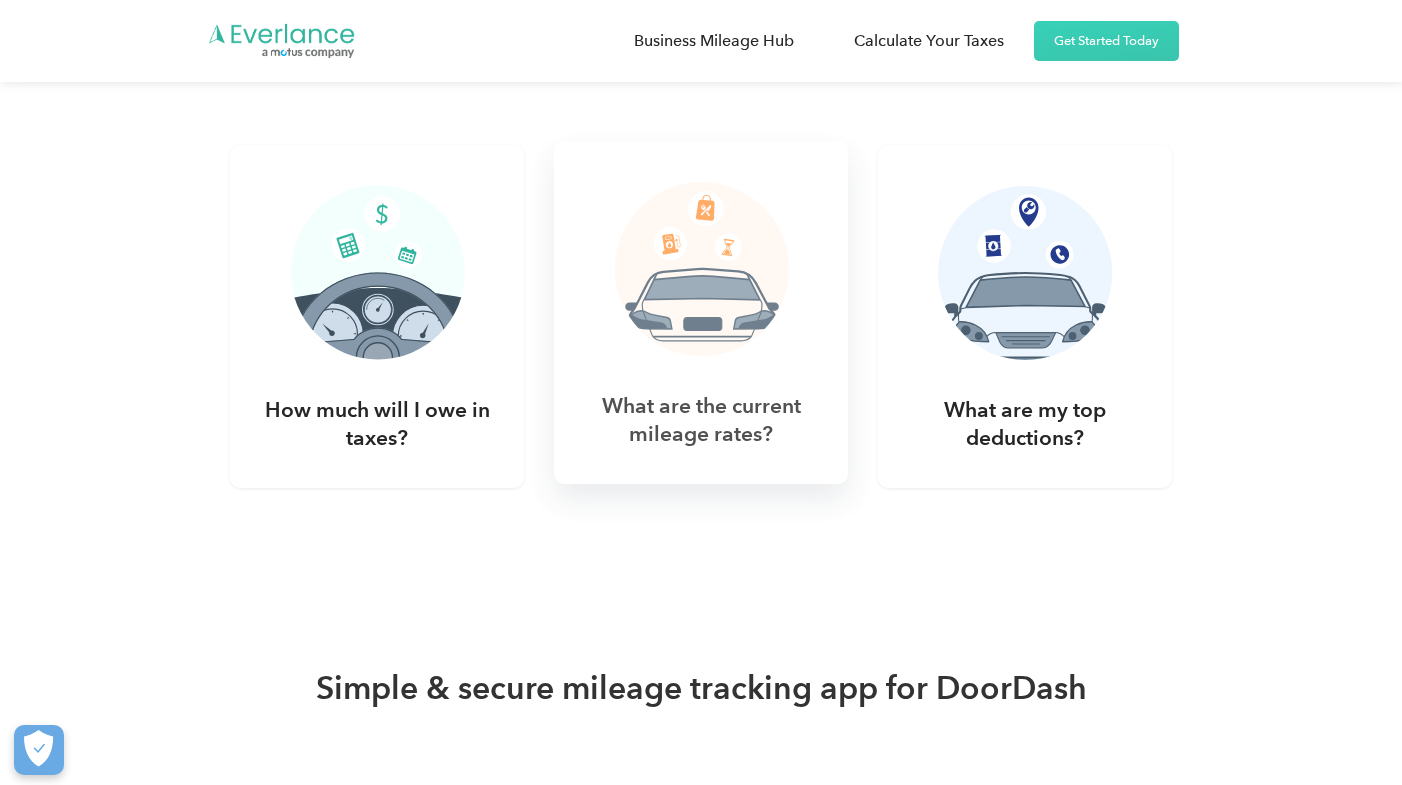 click on "What are the current mileage rates?" at bounding box center (701, 420) 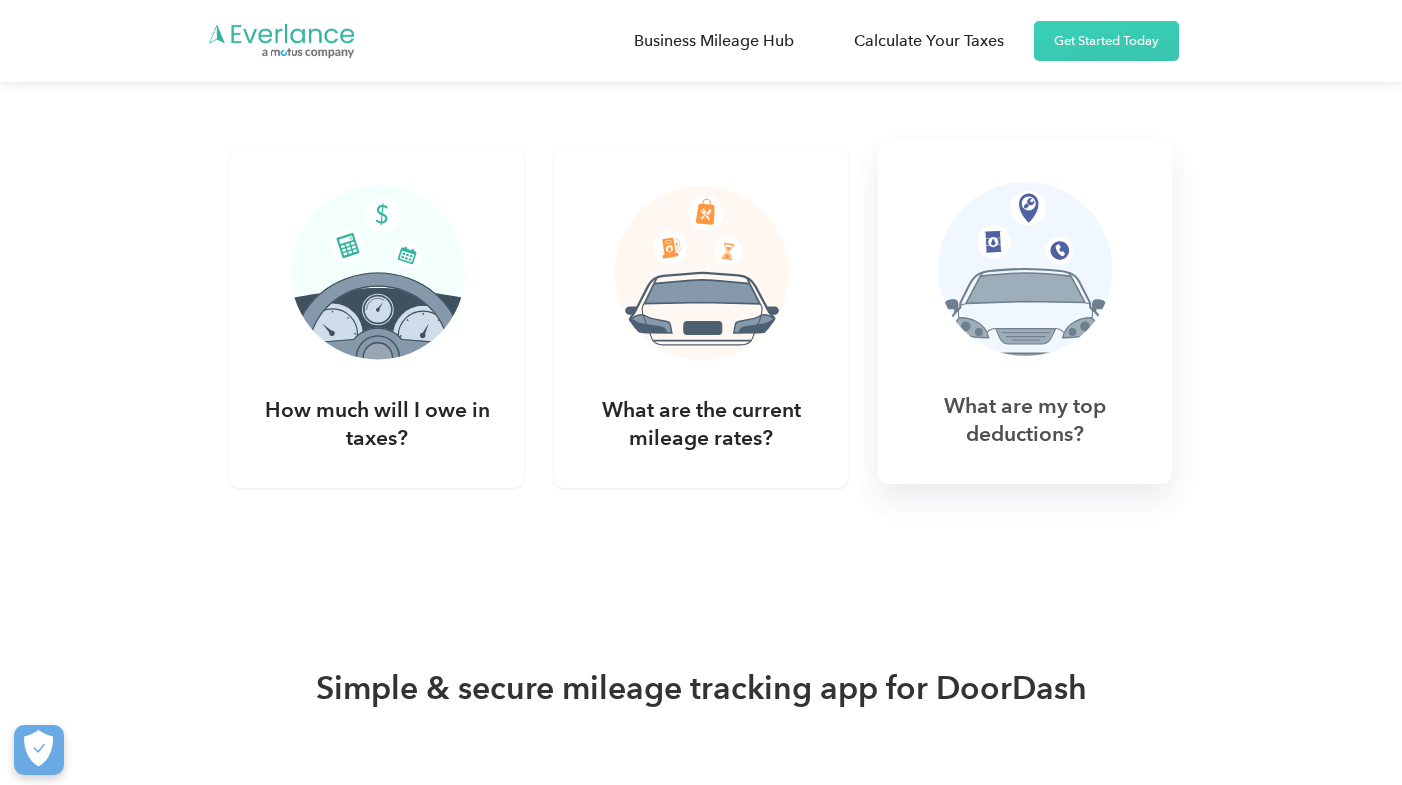 click at bounding box center (1025, 277) 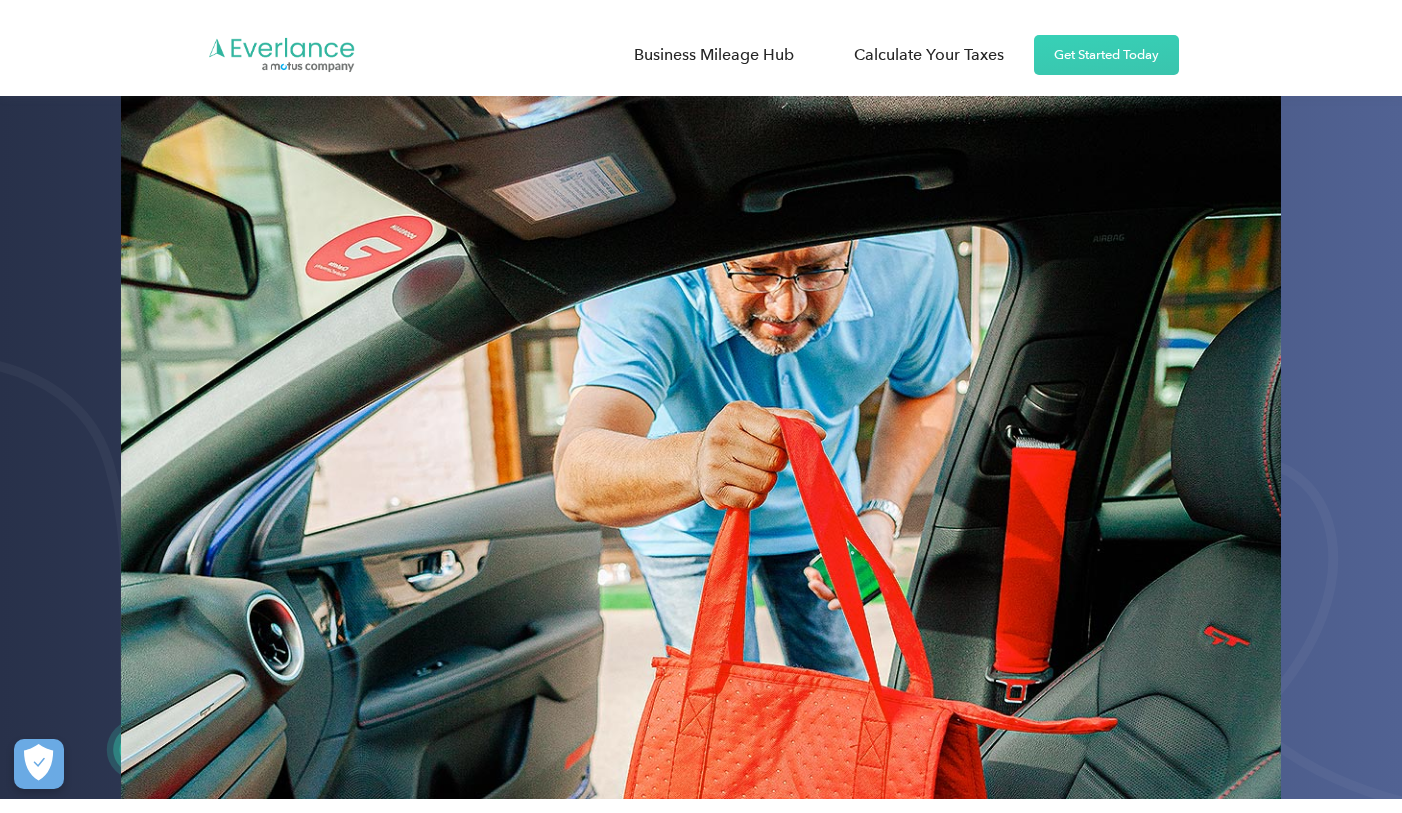 scroll, scrollTop: 0, scrollLeft: 0, axis: both 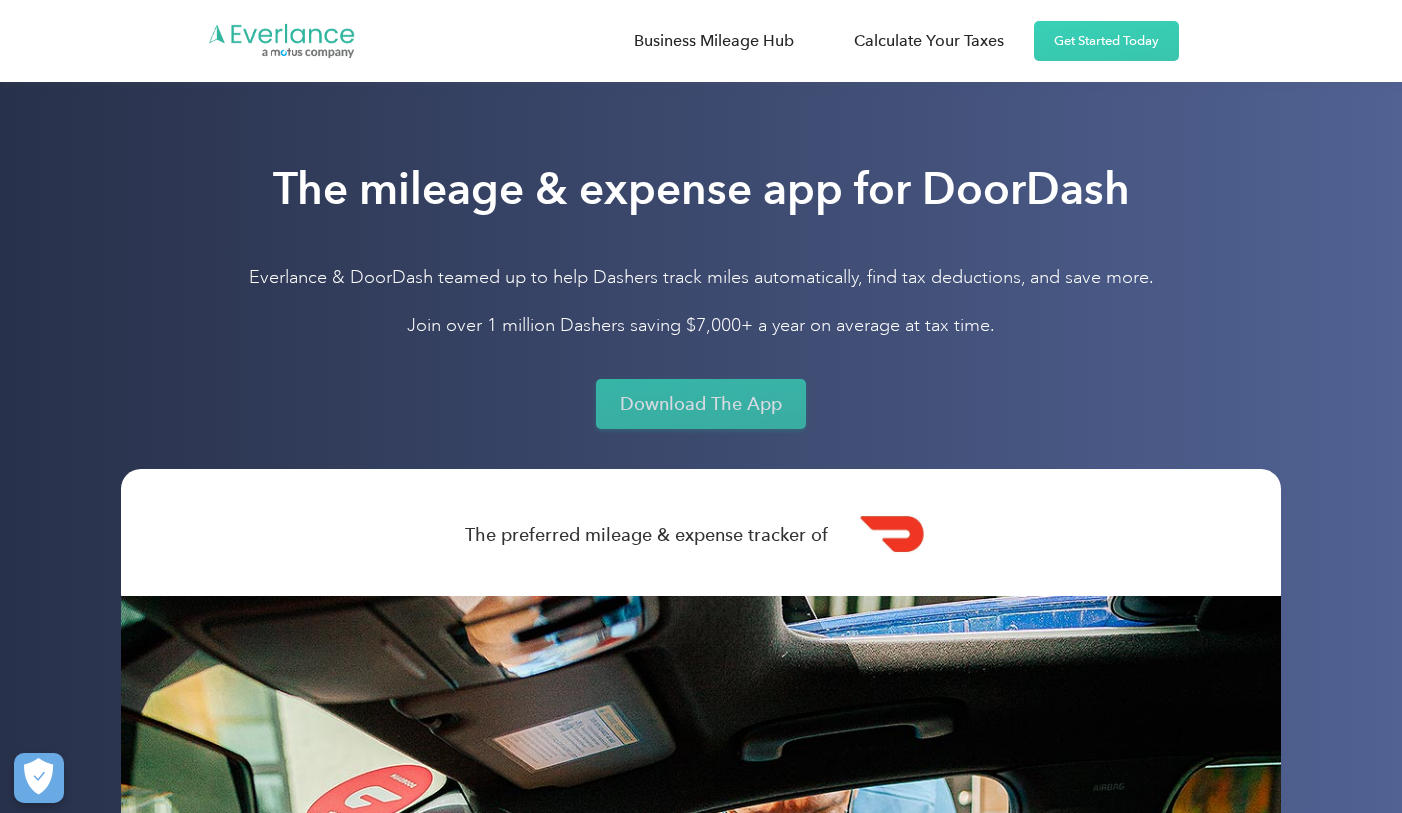 click on "Download The App" at bounding box center [701, 404] 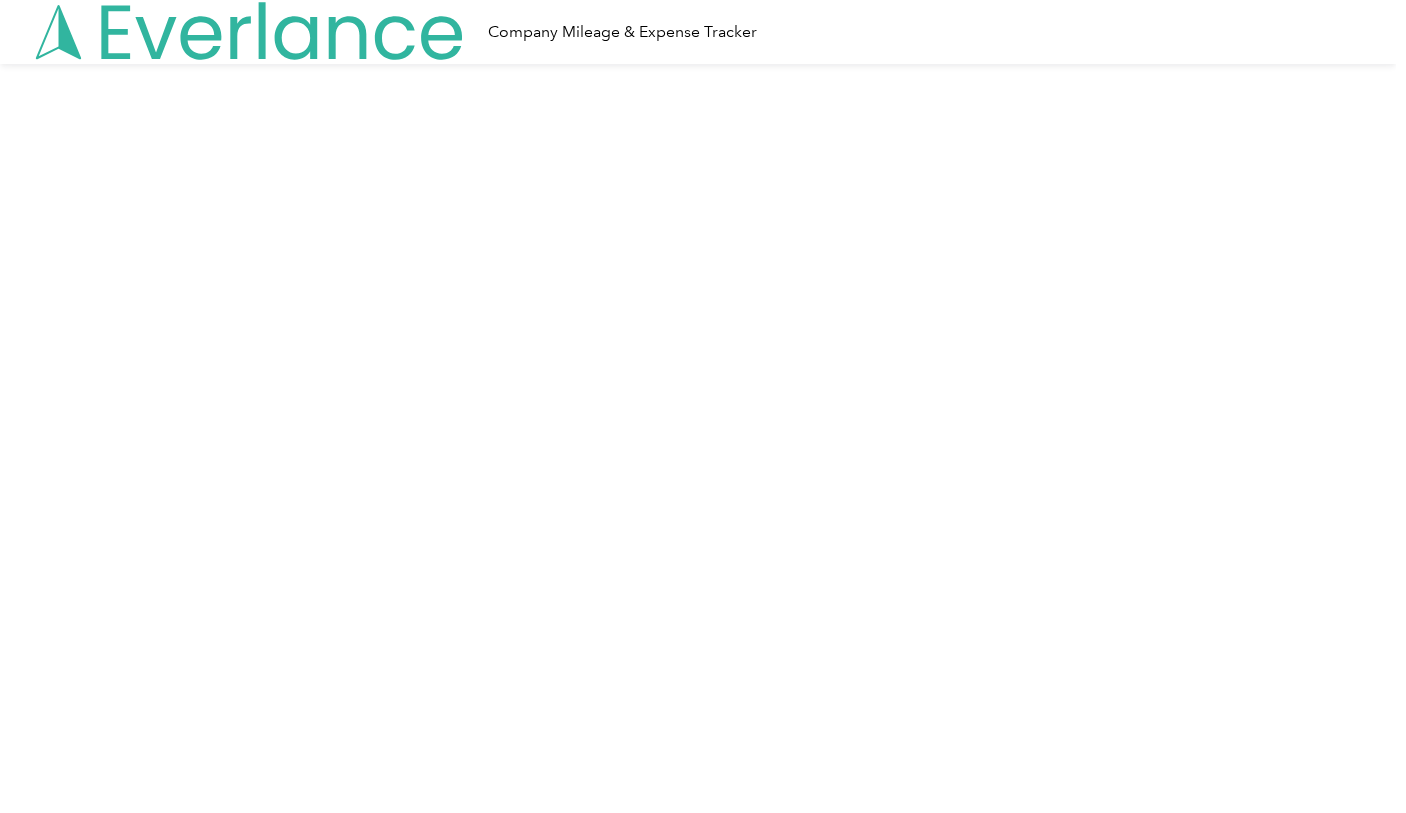 scroll, scrollTop: 0, scrollLeft: 0, axis: both 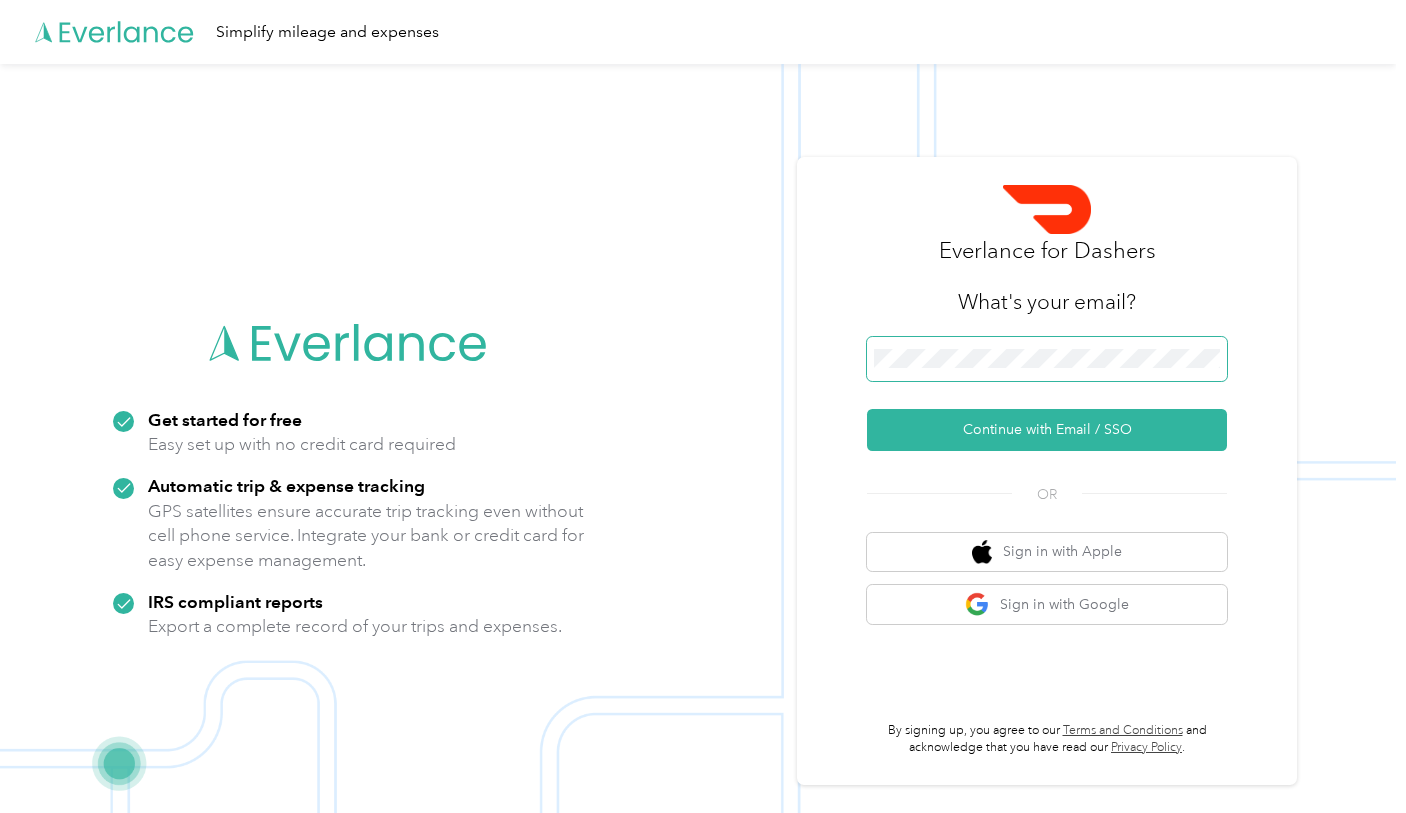 click at bounding box center [1047, 359] 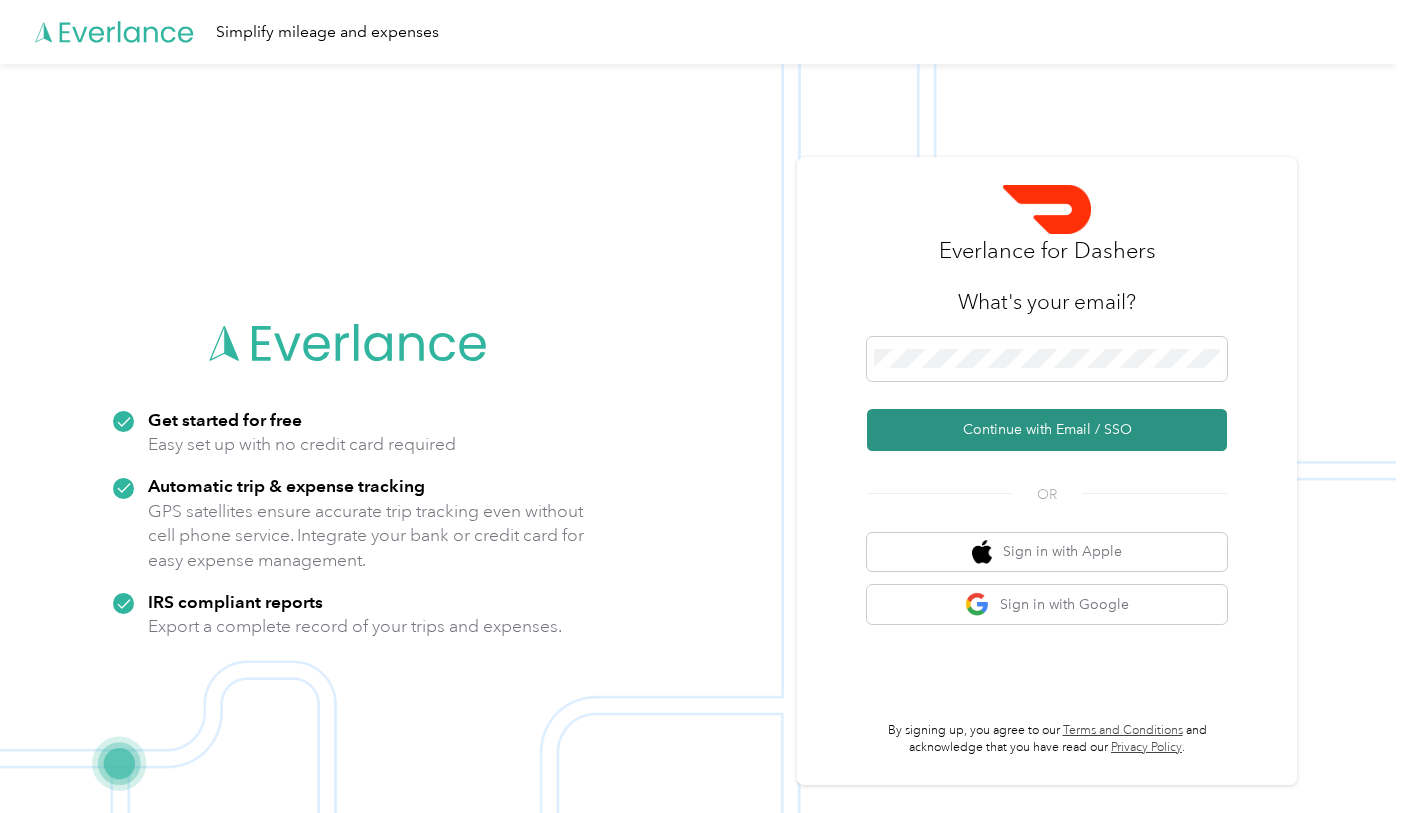 click on "Continue with Email / SSO" at bounding box center [1047, 430] 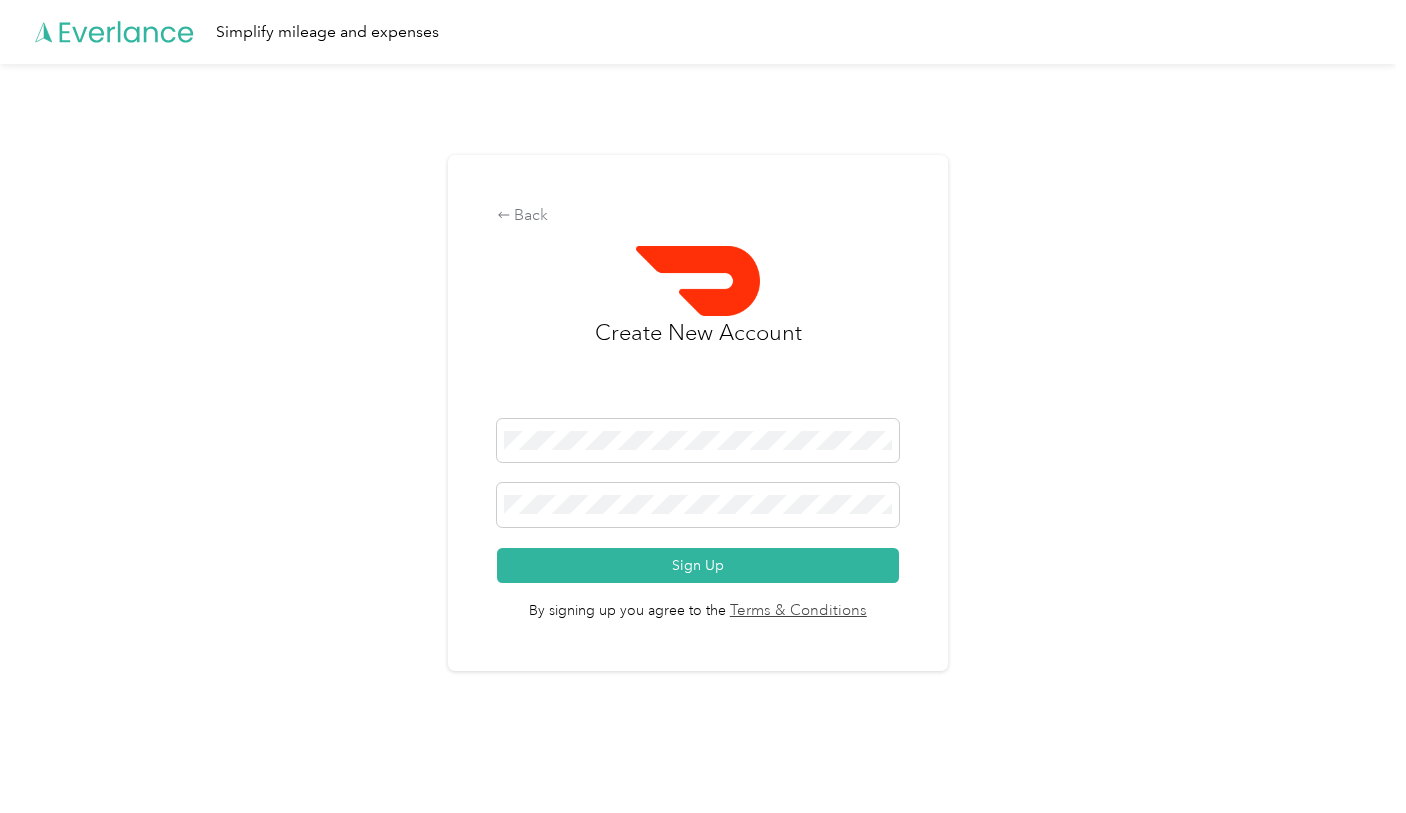 click on "Back Create New Account Sign Up By signing up you agree to the Terms & Conditions" at bounding box center [698, 421] 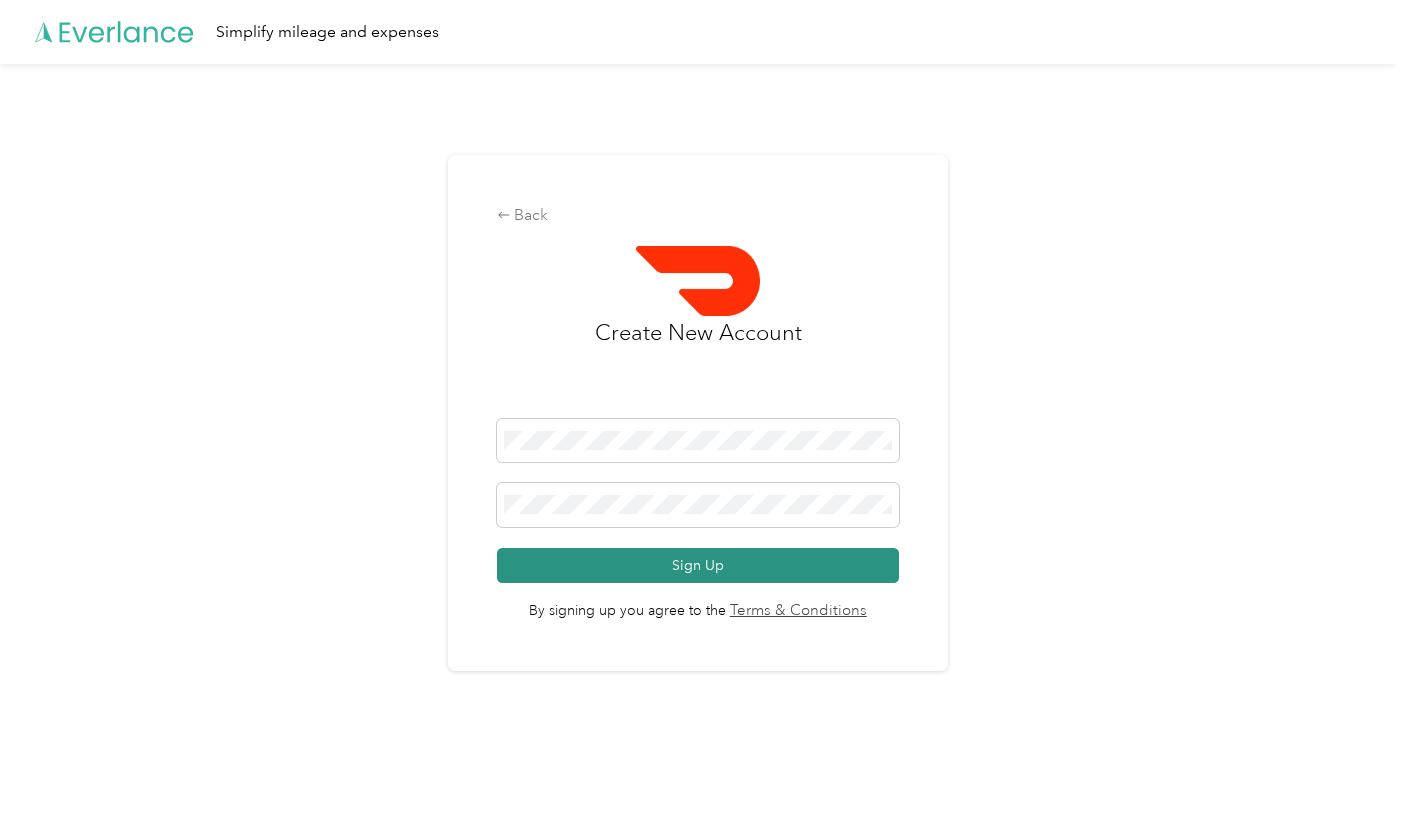 click on "Sign Up" at bounding box center [698, 565] 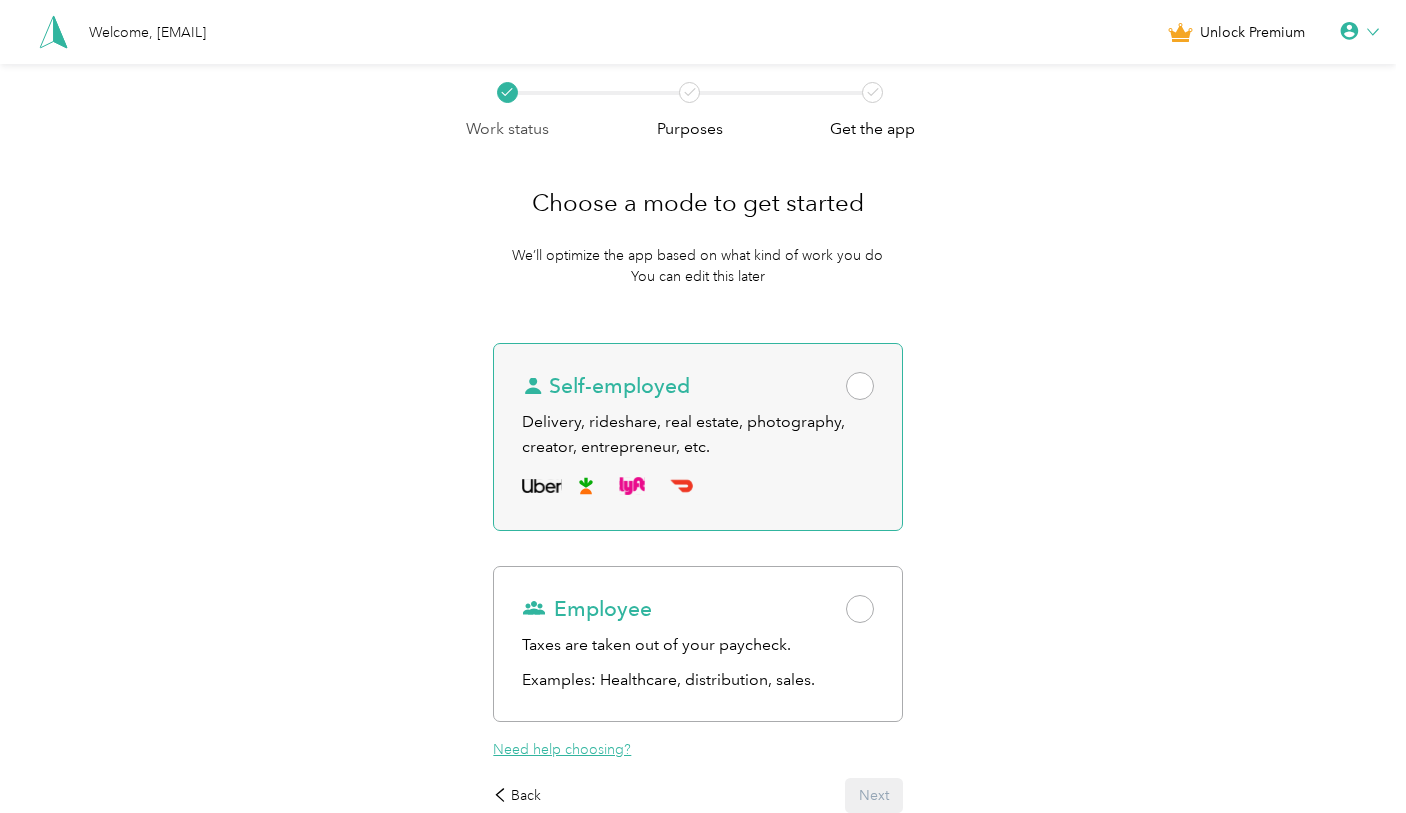 click on "Delivery, rideshare, real estate, photography, creator, entrepreneur, etc." at bounding box center (697, 434) 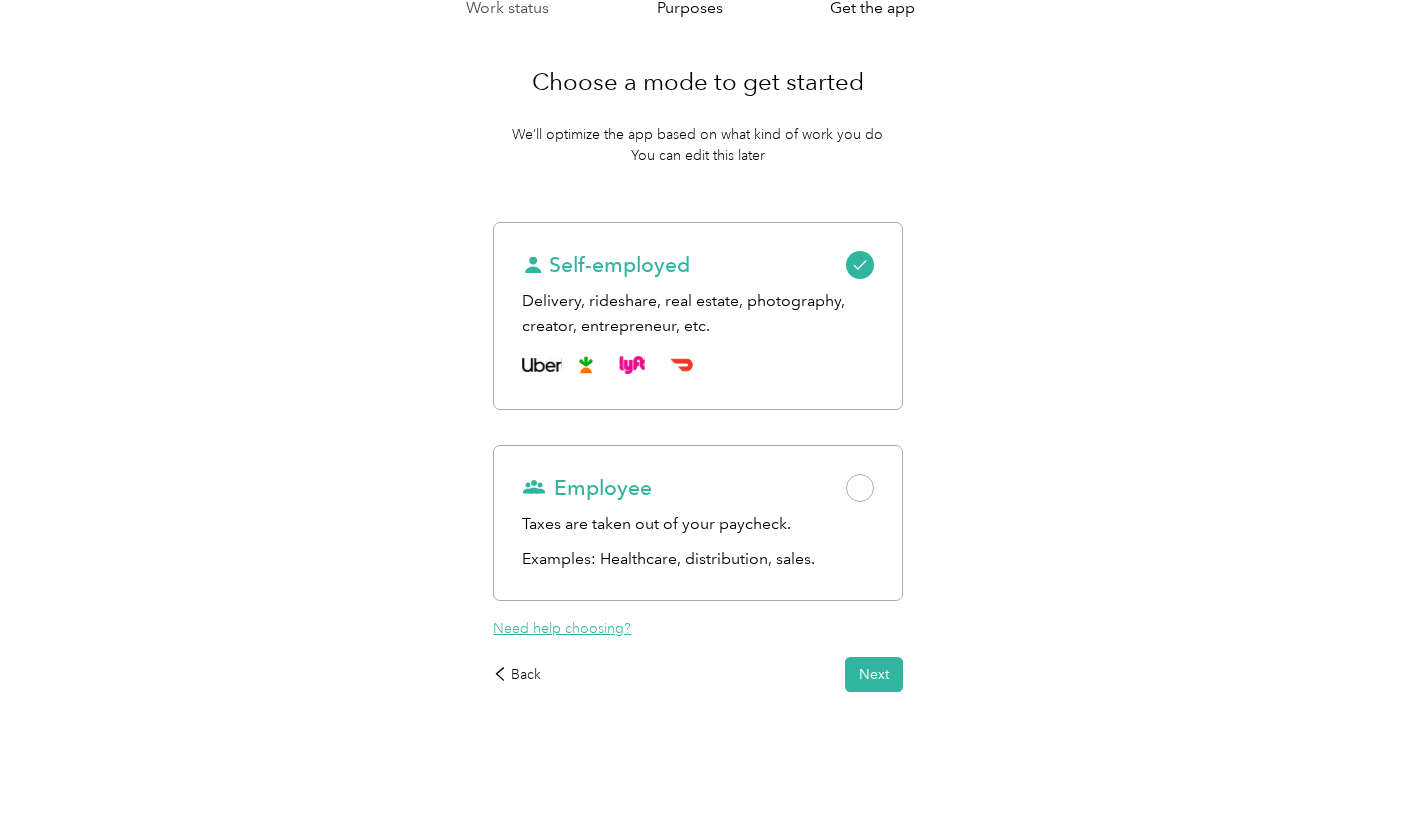scroll, scrollTop: 123, scrollLeft: 0, axis: vertical 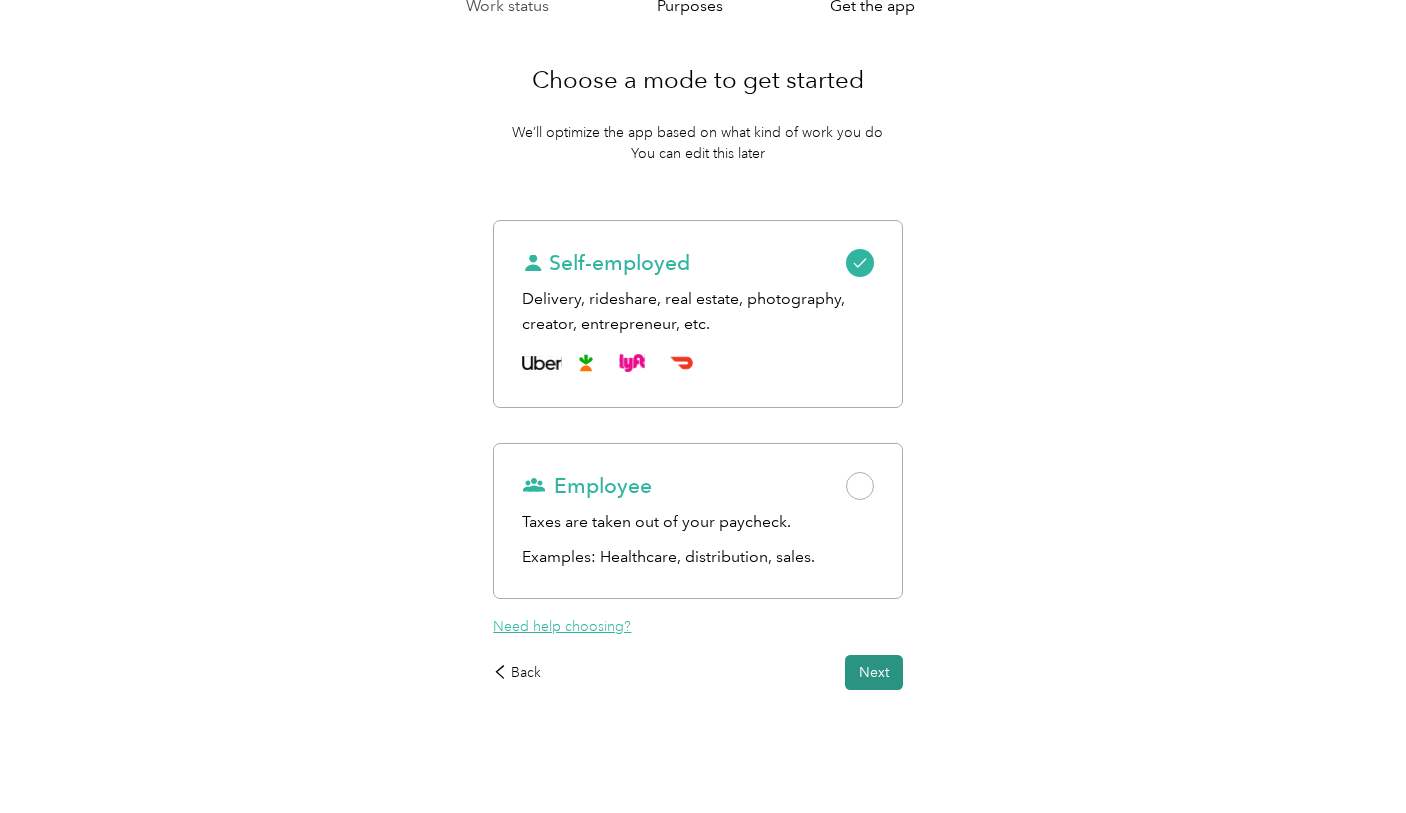 click on "Next" at bounding box center [874, 672] 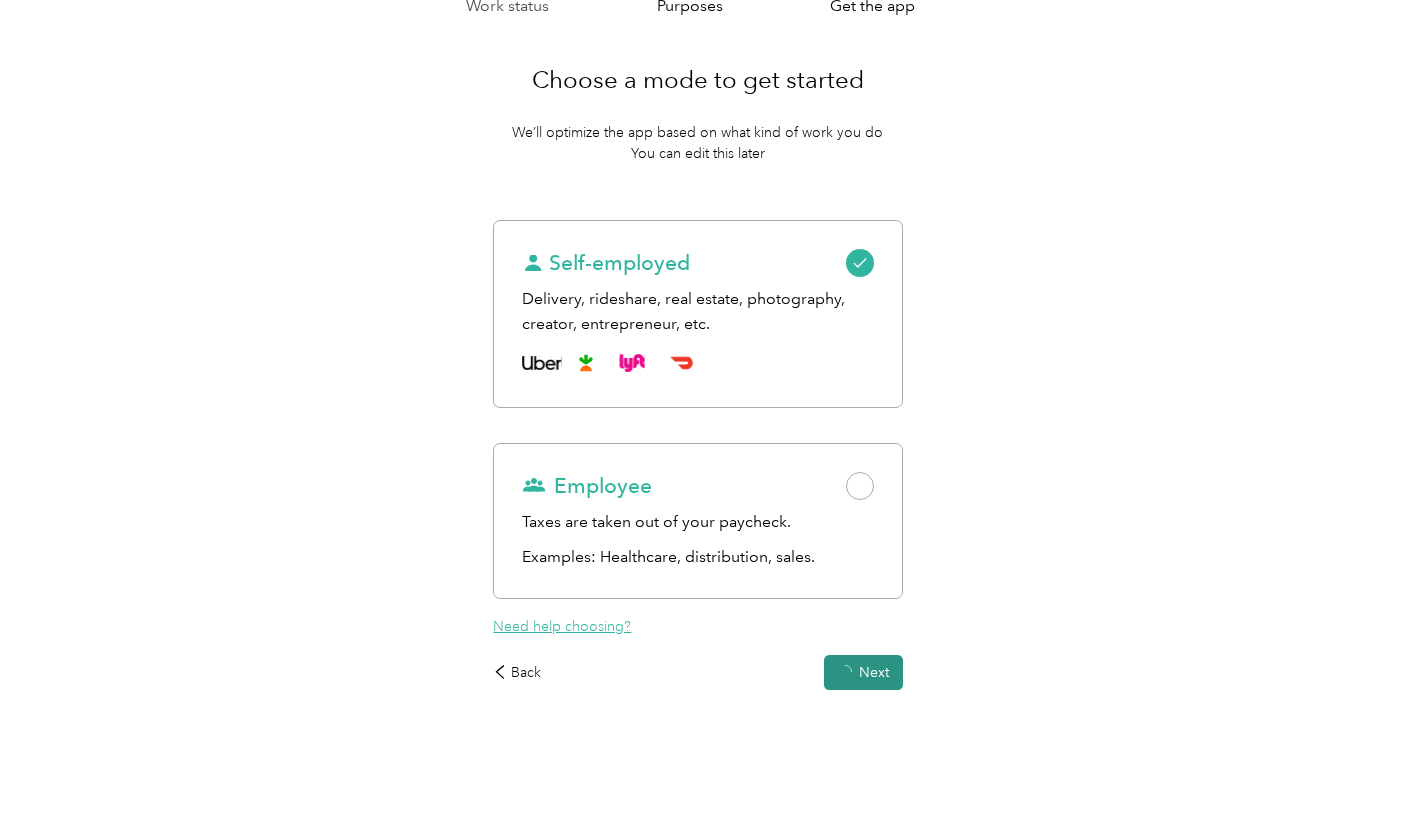 scroll, scrollTop: 0, scrollLeft: 0, axis: both 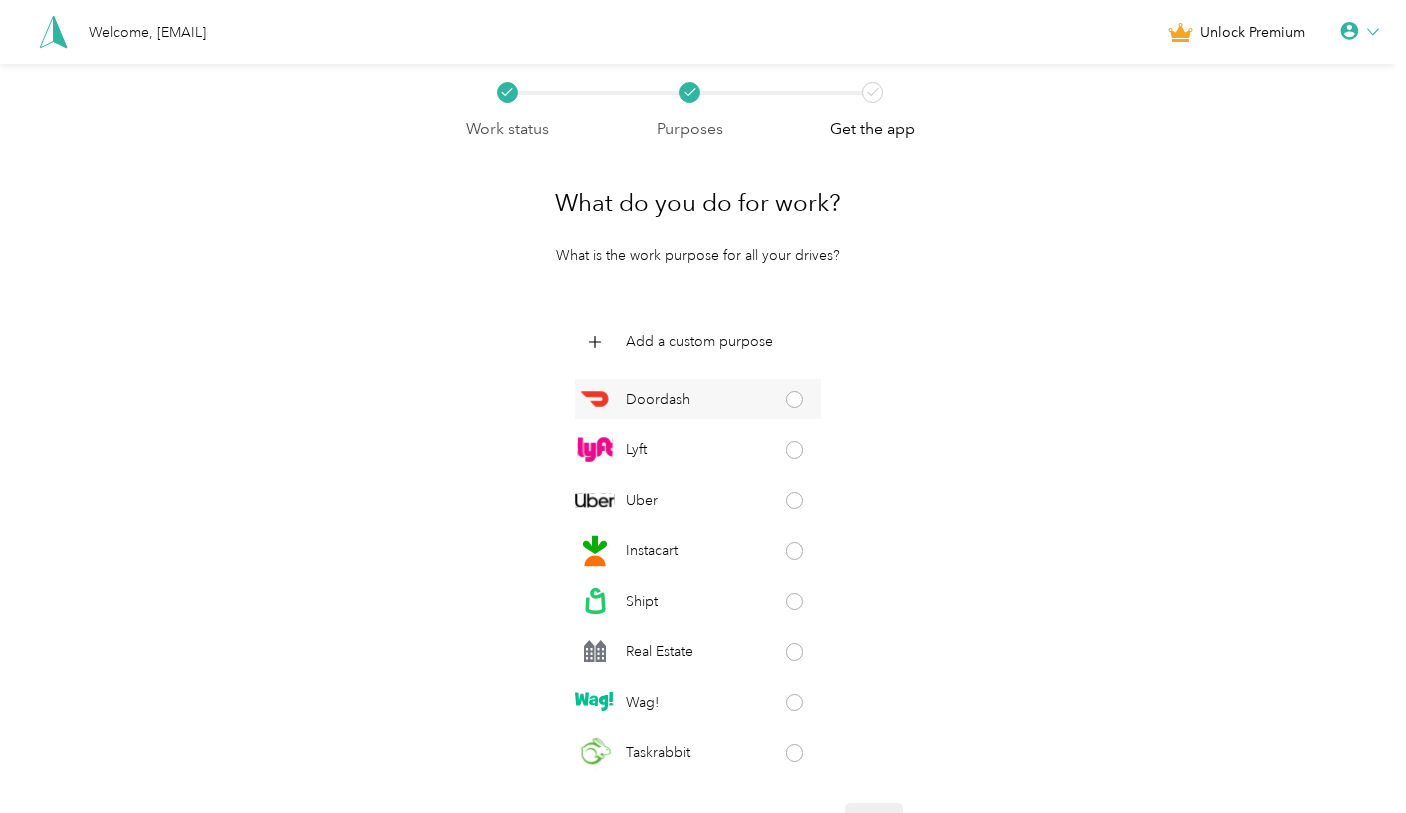 click on "Doordash" at bounding box center [698, 399] 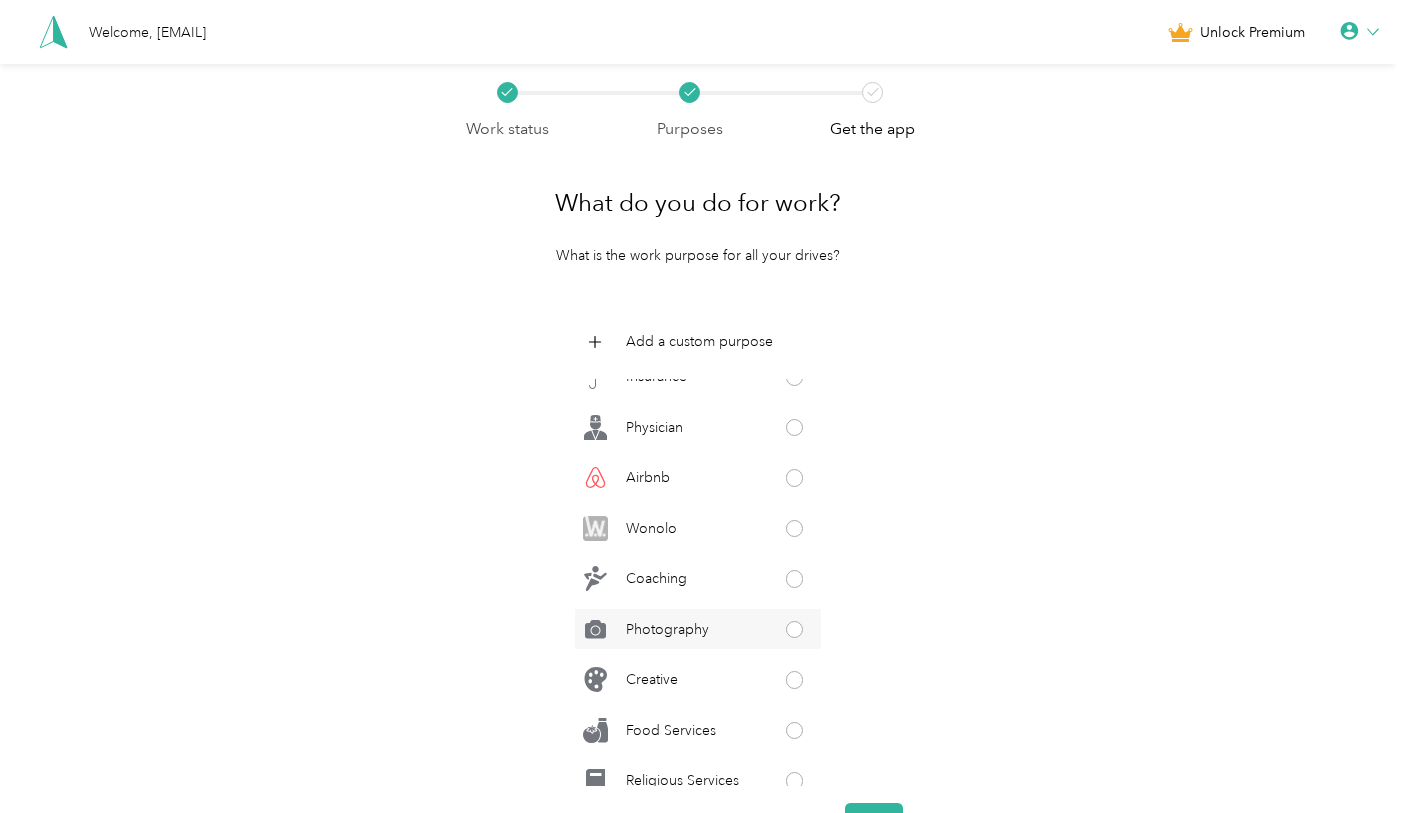 scroll, scrollTop: 946, scrollLeft: 0, axis: vertical 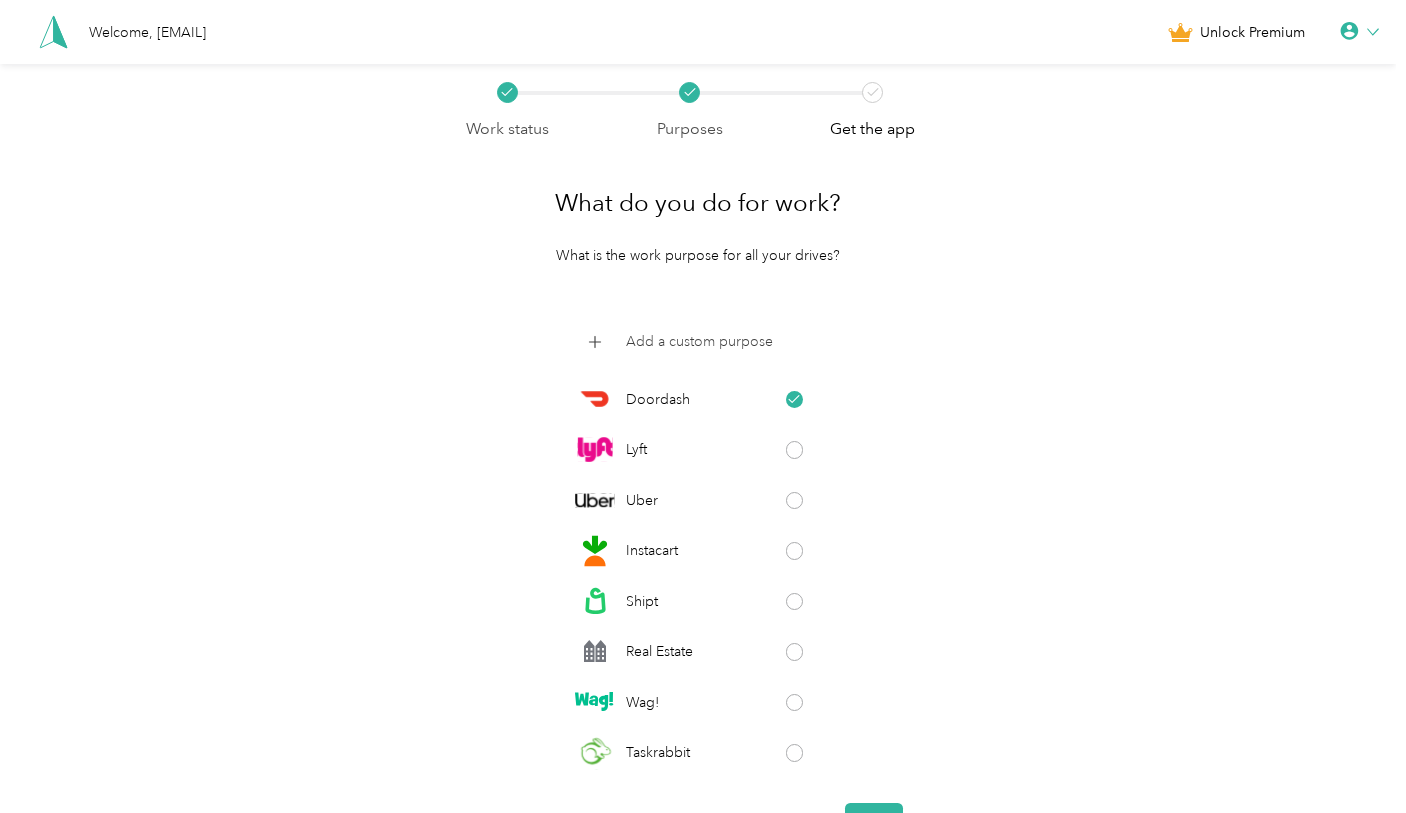 click on "Add a custom purpose" at bounding box center [699, 341] 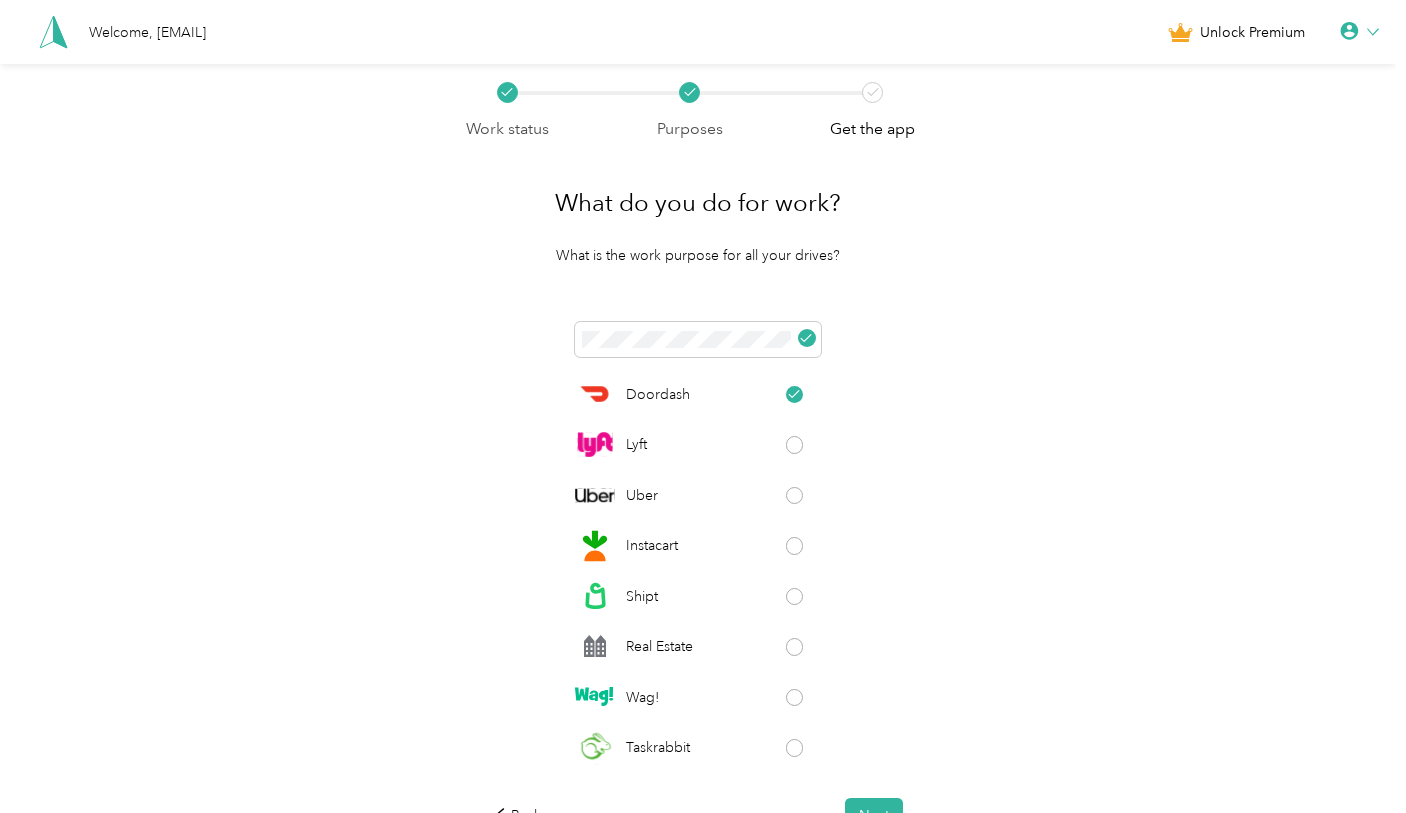click on "Doordash Lyft Uber Instacart Shipt   Real Estate Wag! Taskrabbit Grubhub Favor Amazon Flex GoPuff Postmates Thumbtack Consultant Insurance Physician Airbnb Wonolo Coaching Photography Creative Food Services Religious Services Tax Pro Trucking Tutoring" at bounding box center (697, 551) 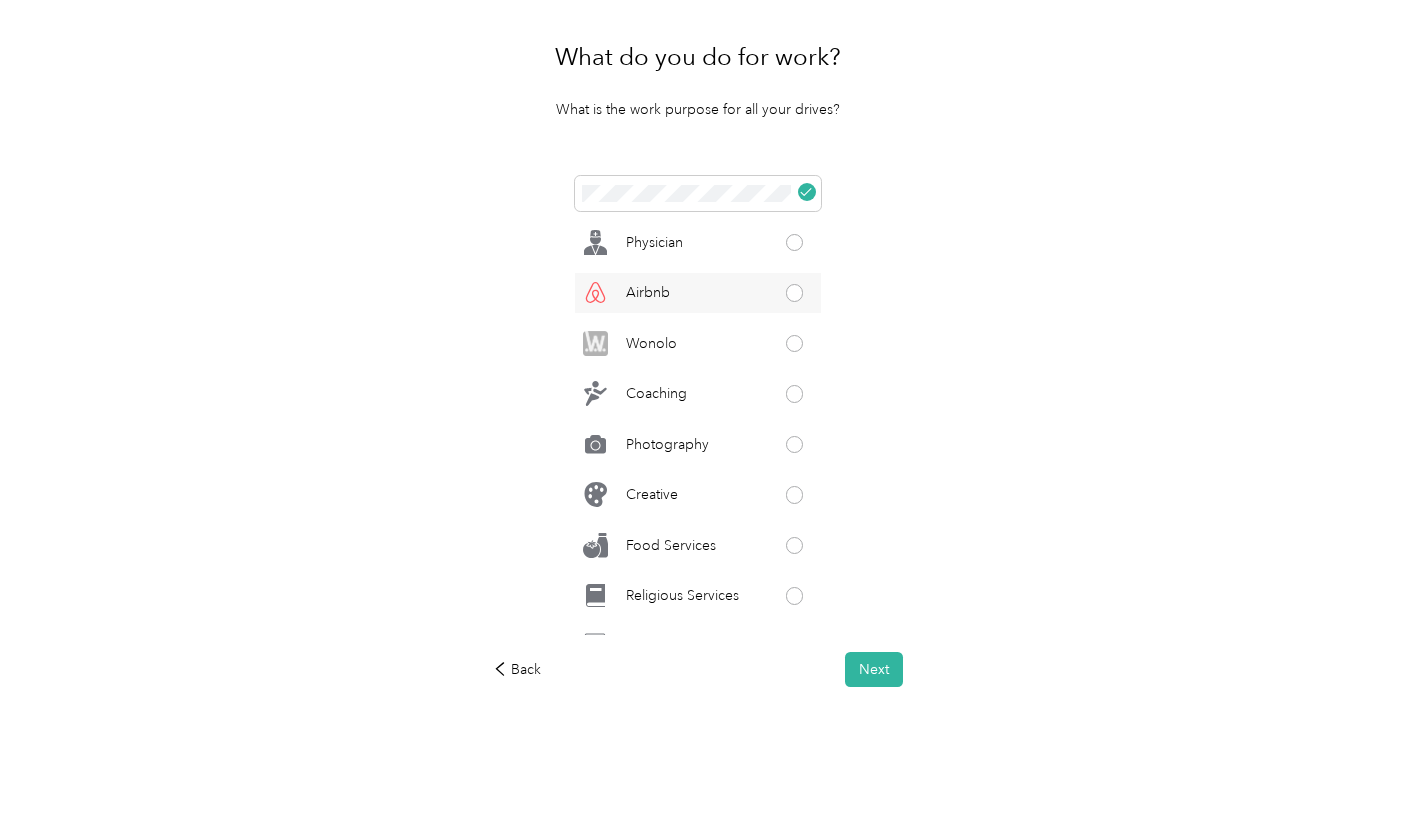 scroll, scrollTop: 946, scrollLeft: 0, axis: vertical 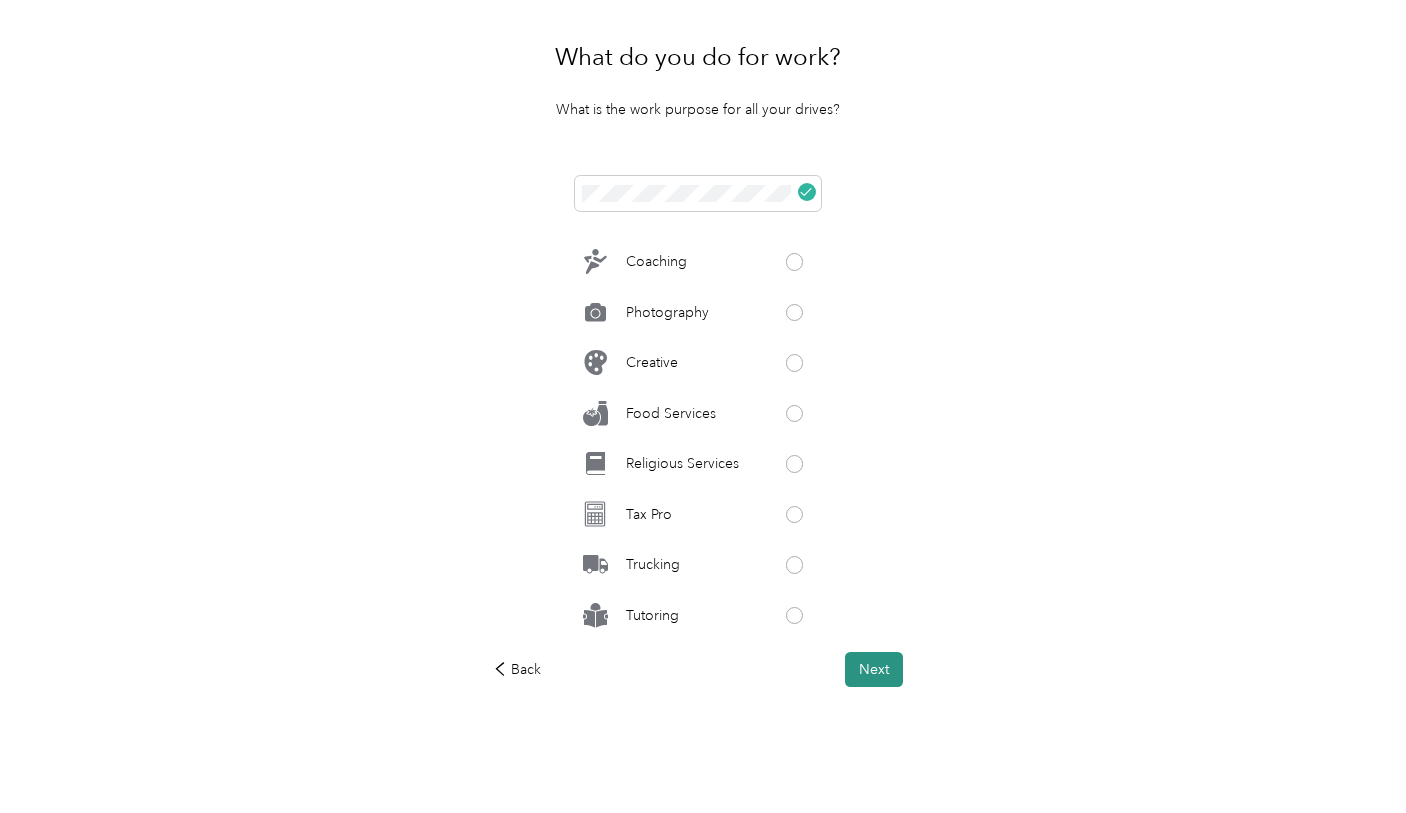 click on "Next" at bounding box center [874, 669] 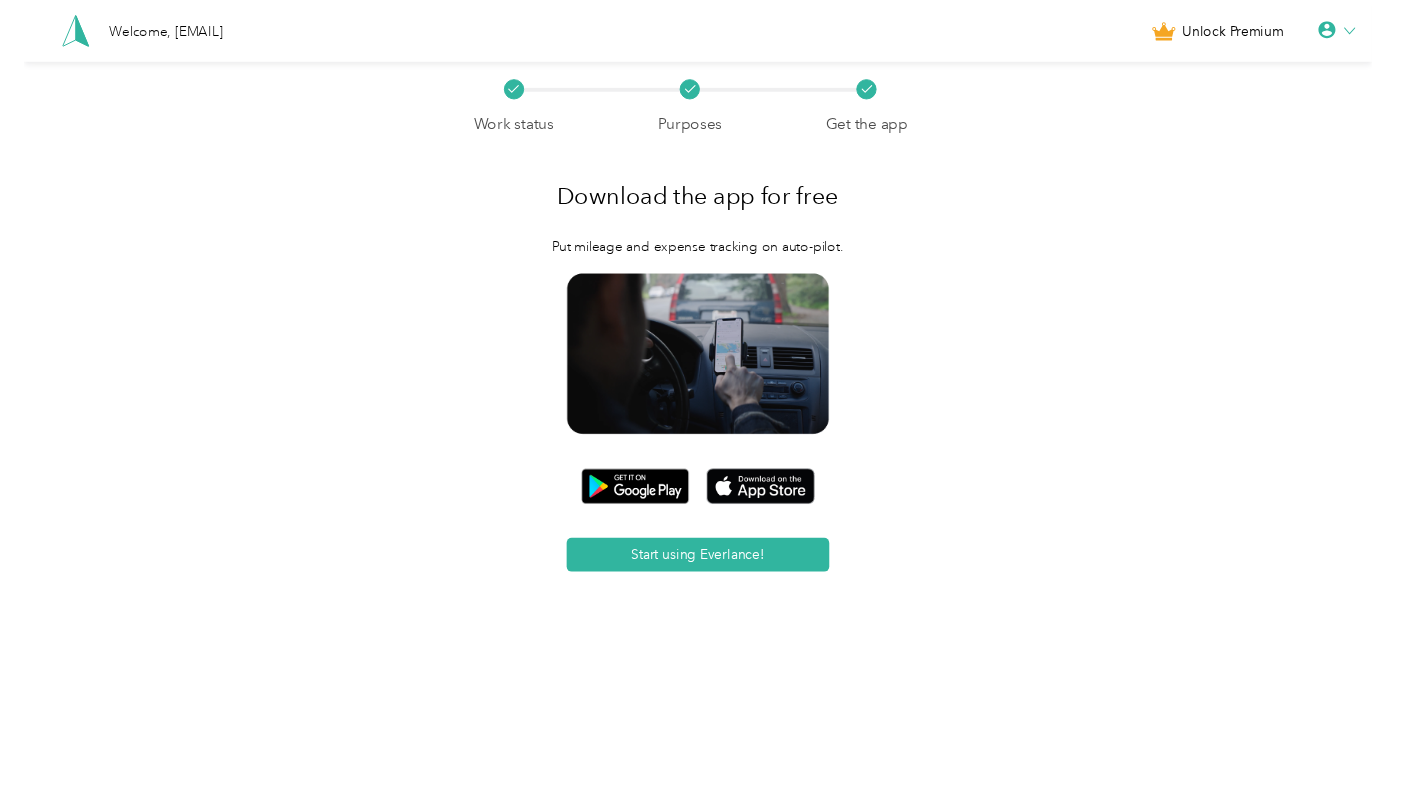 scroll, scrollTop: 0, scrollLeft: 0, axis: both 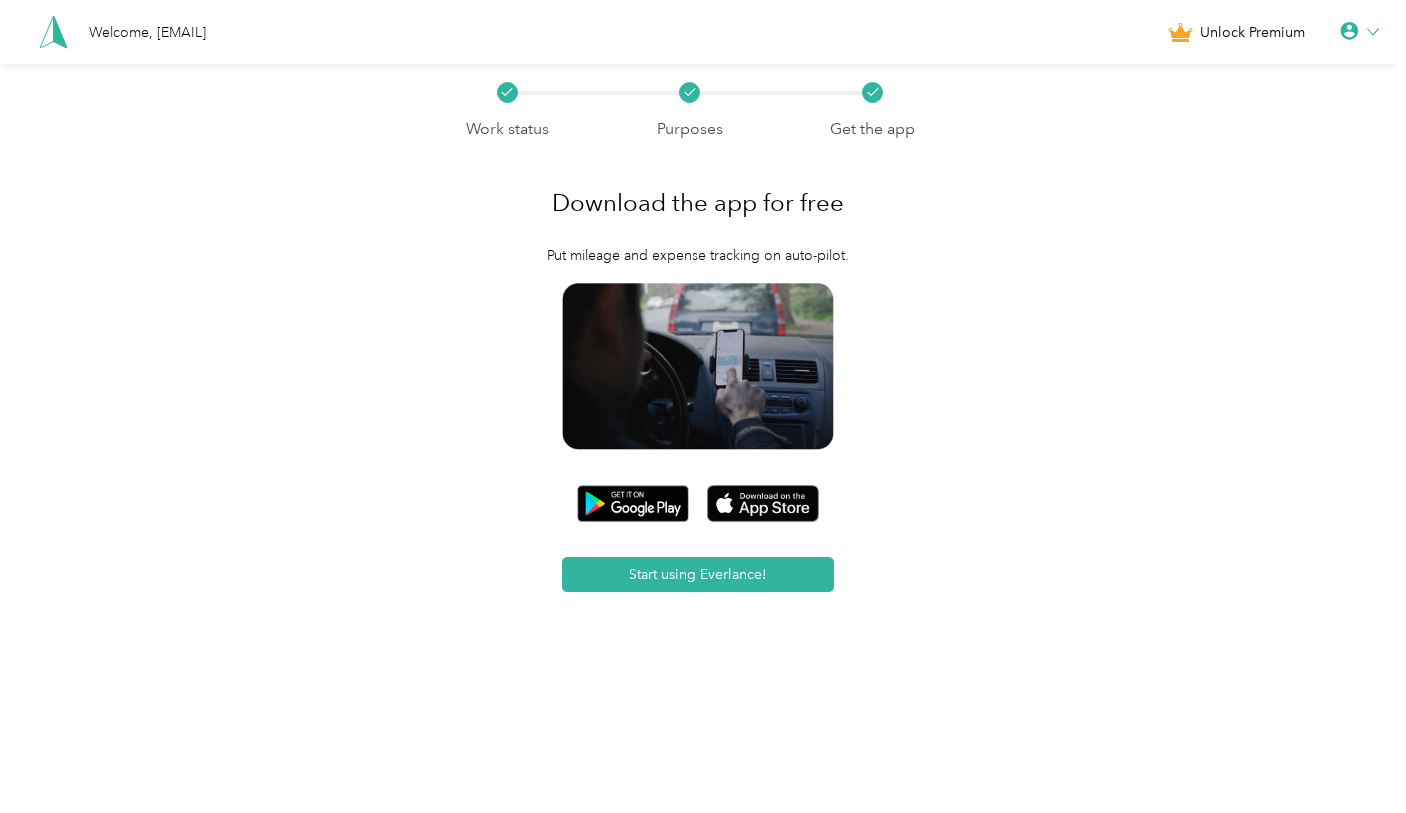 click on "Start using Everlance!" at bounding box center [697, 446] 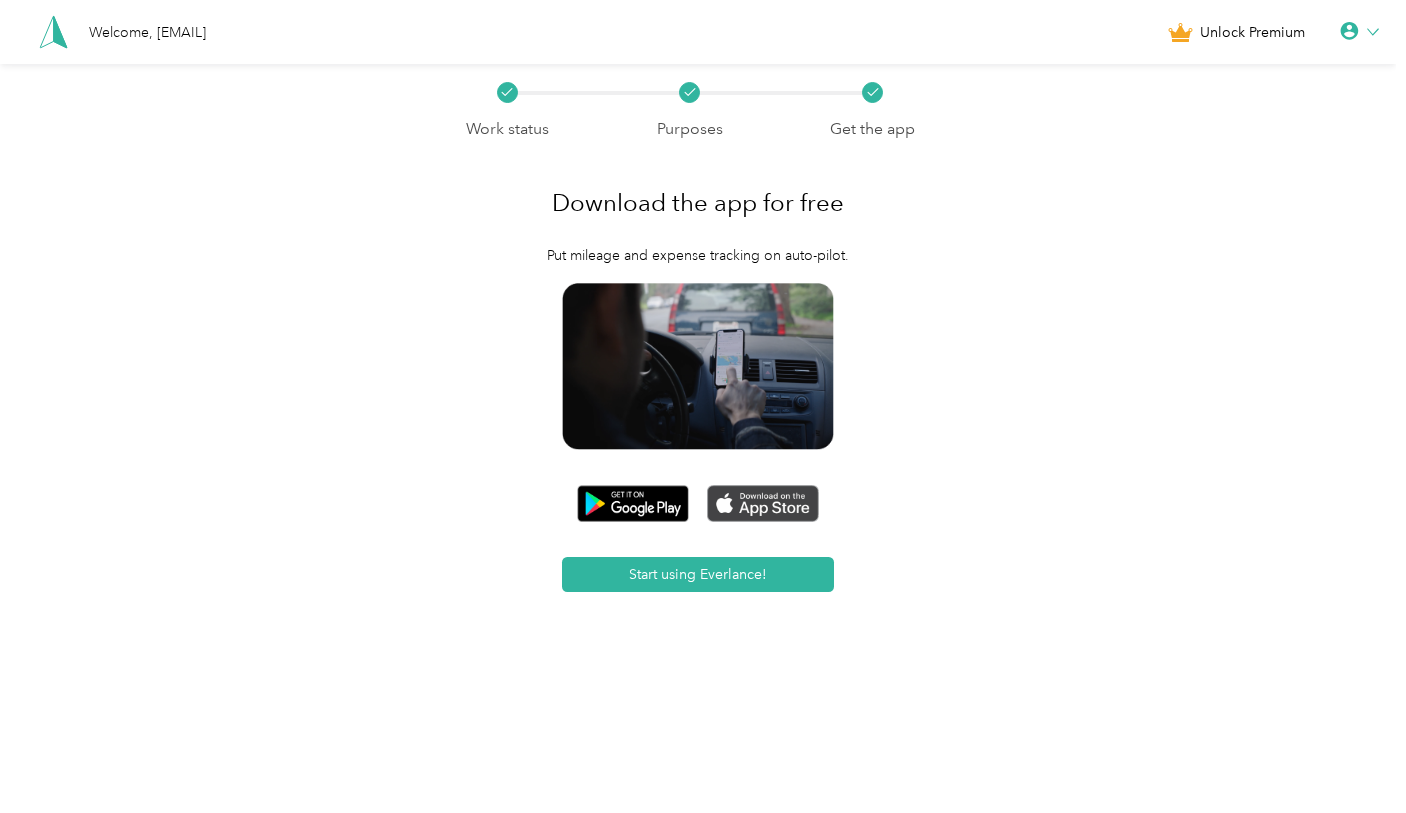 click at bounding box center [763, 504] 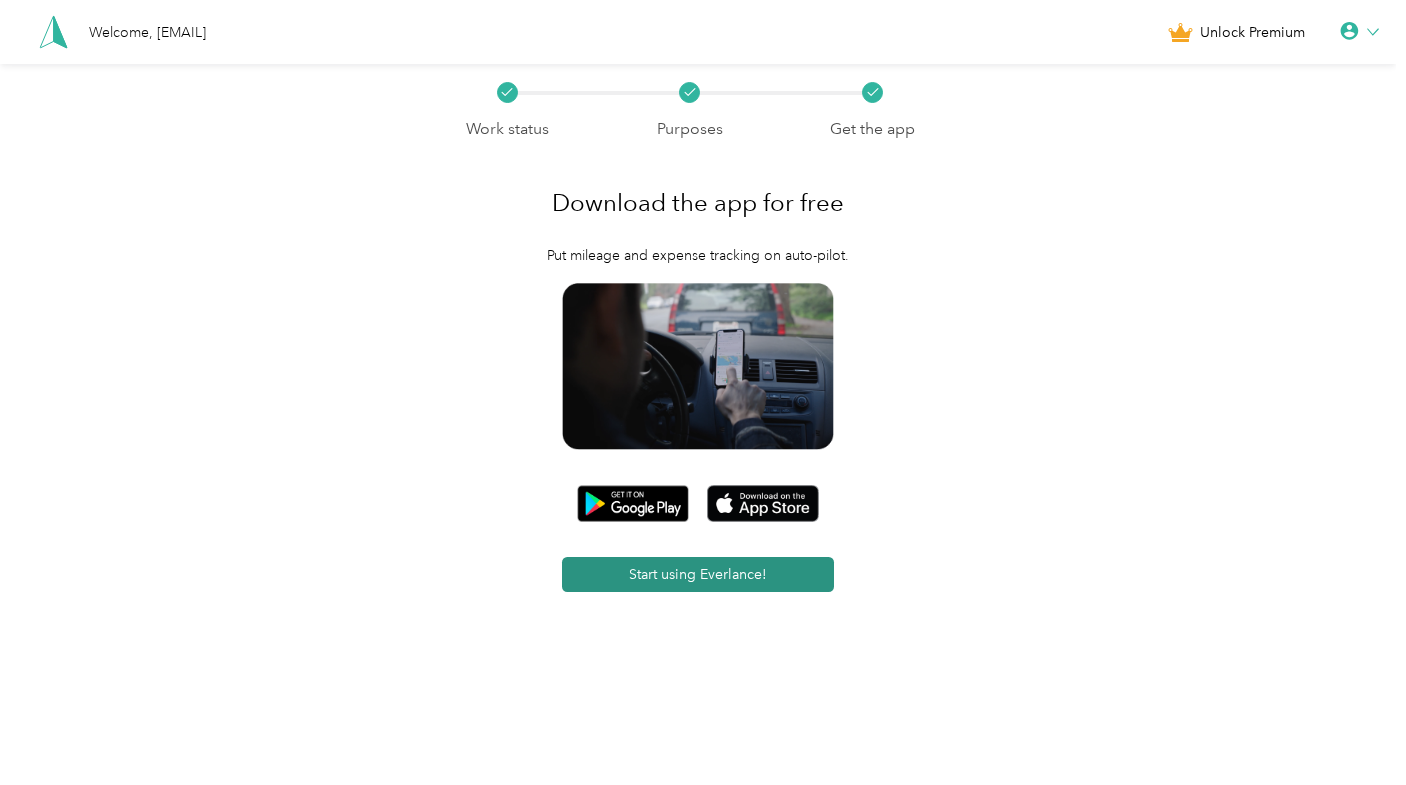 click on "Start using Everlance!" at bounding box center [698, 574] 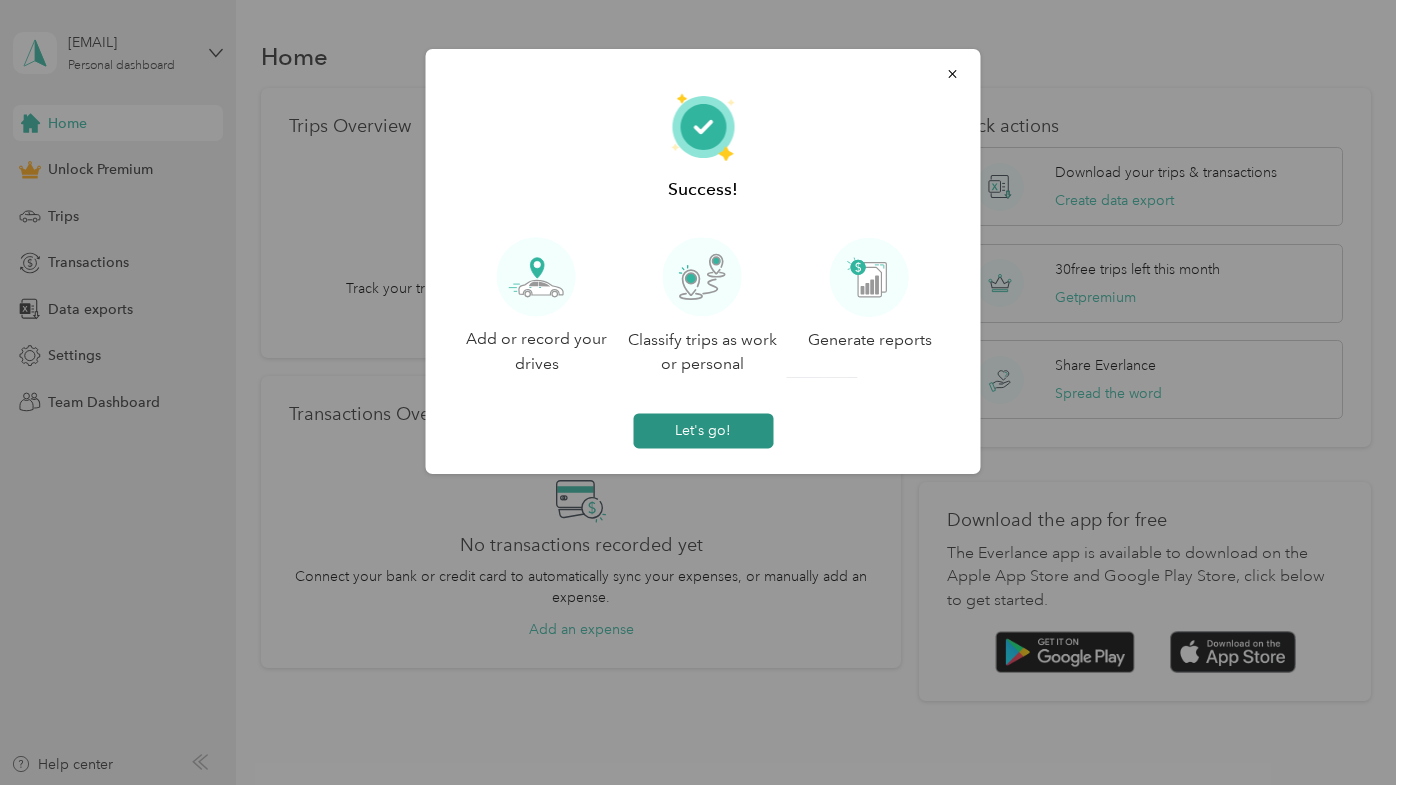 click on "Let's go!" at bounding box center (703, 430) 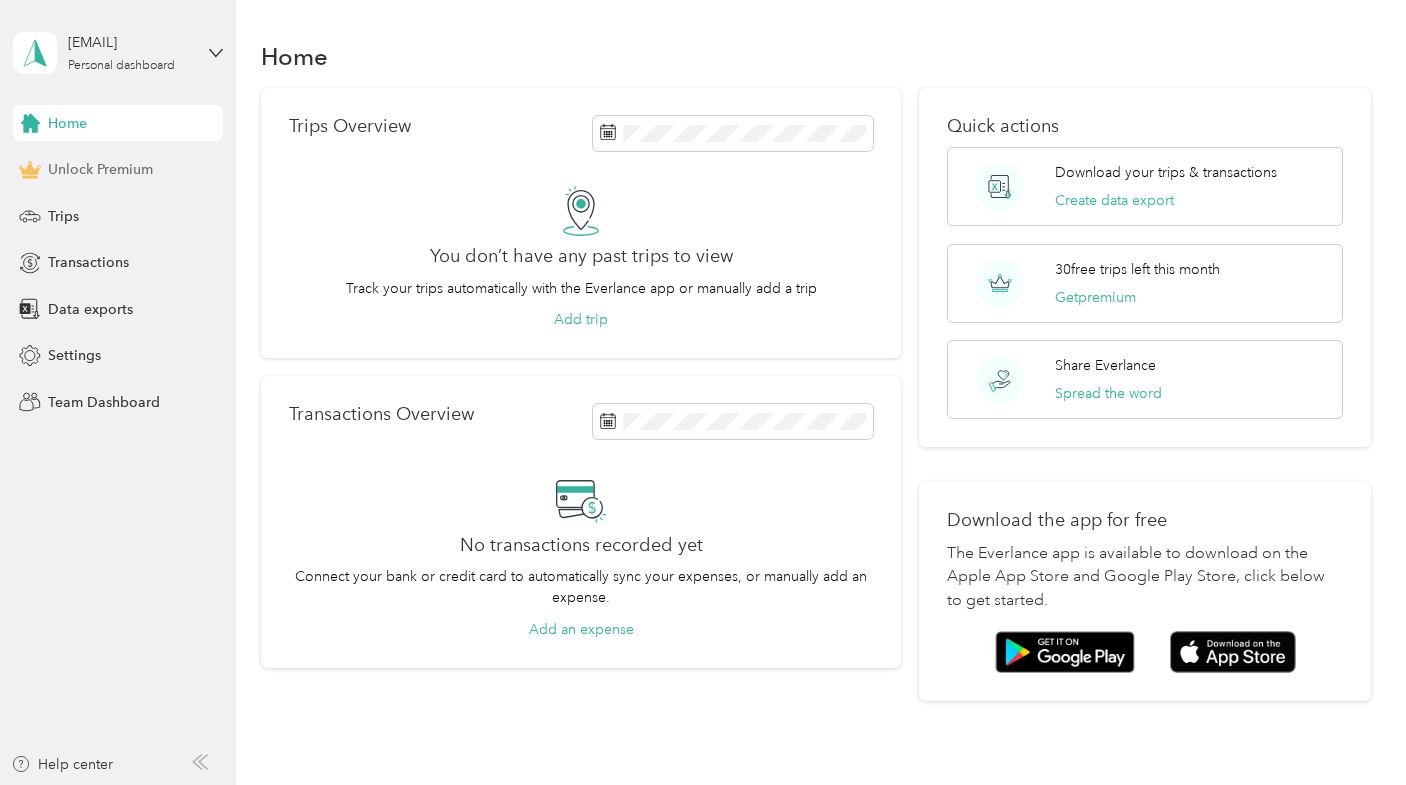 click on "Unlock Premium" at bounding box center (100, 169) 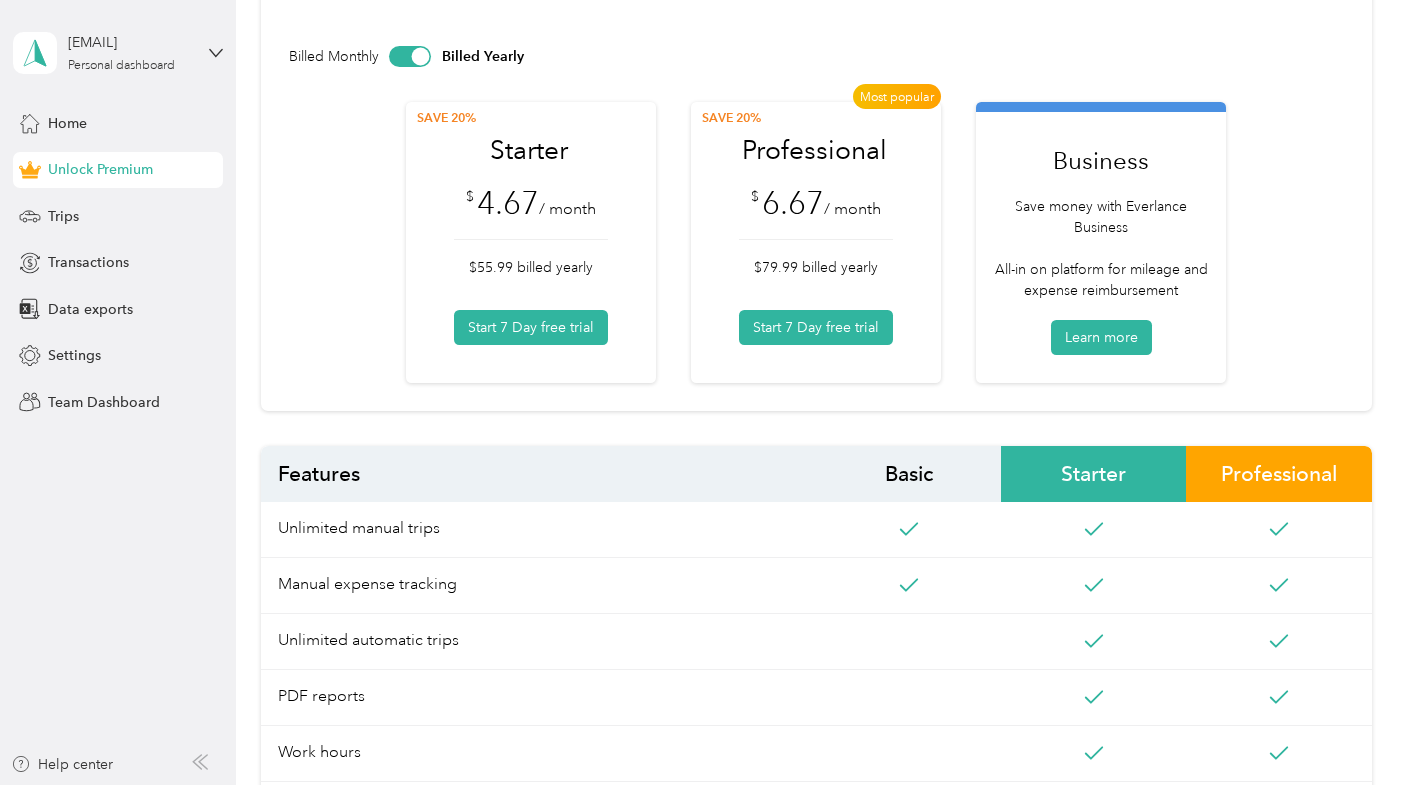 scroll, scrollTop: 0, scrollLeft: 0, axis: both 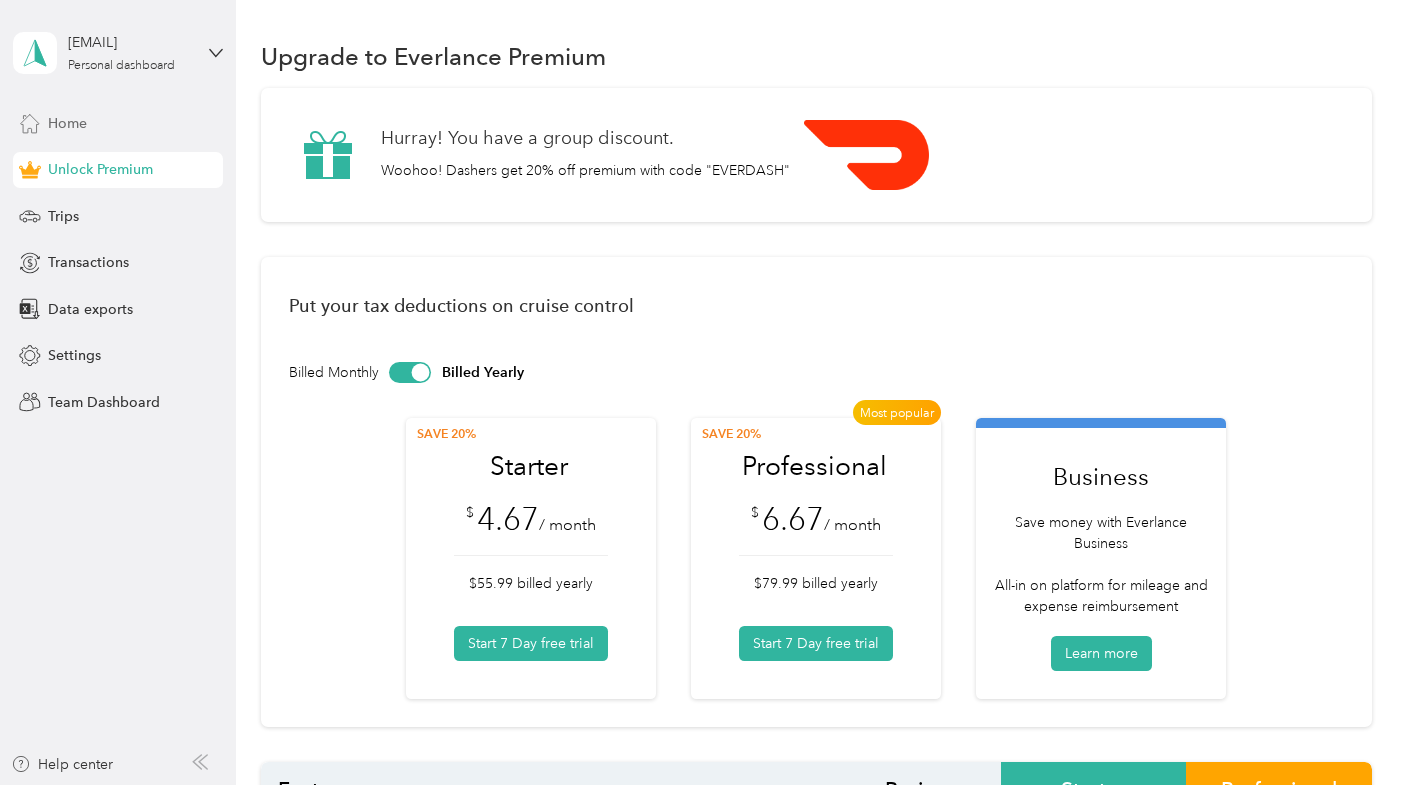 click on "Home" at bounding box center (118, 123) 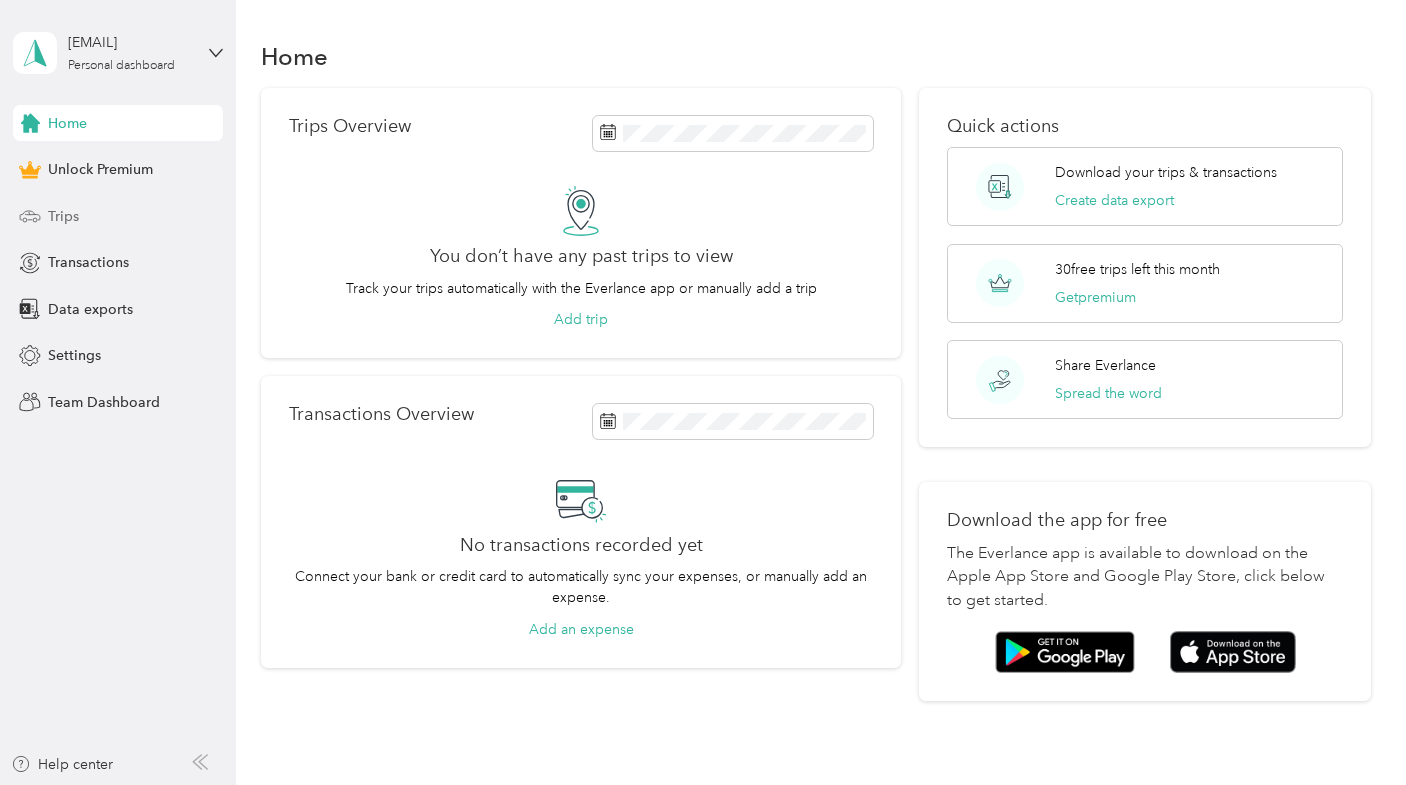 click on "Trips" at bounding box center (118, 216) 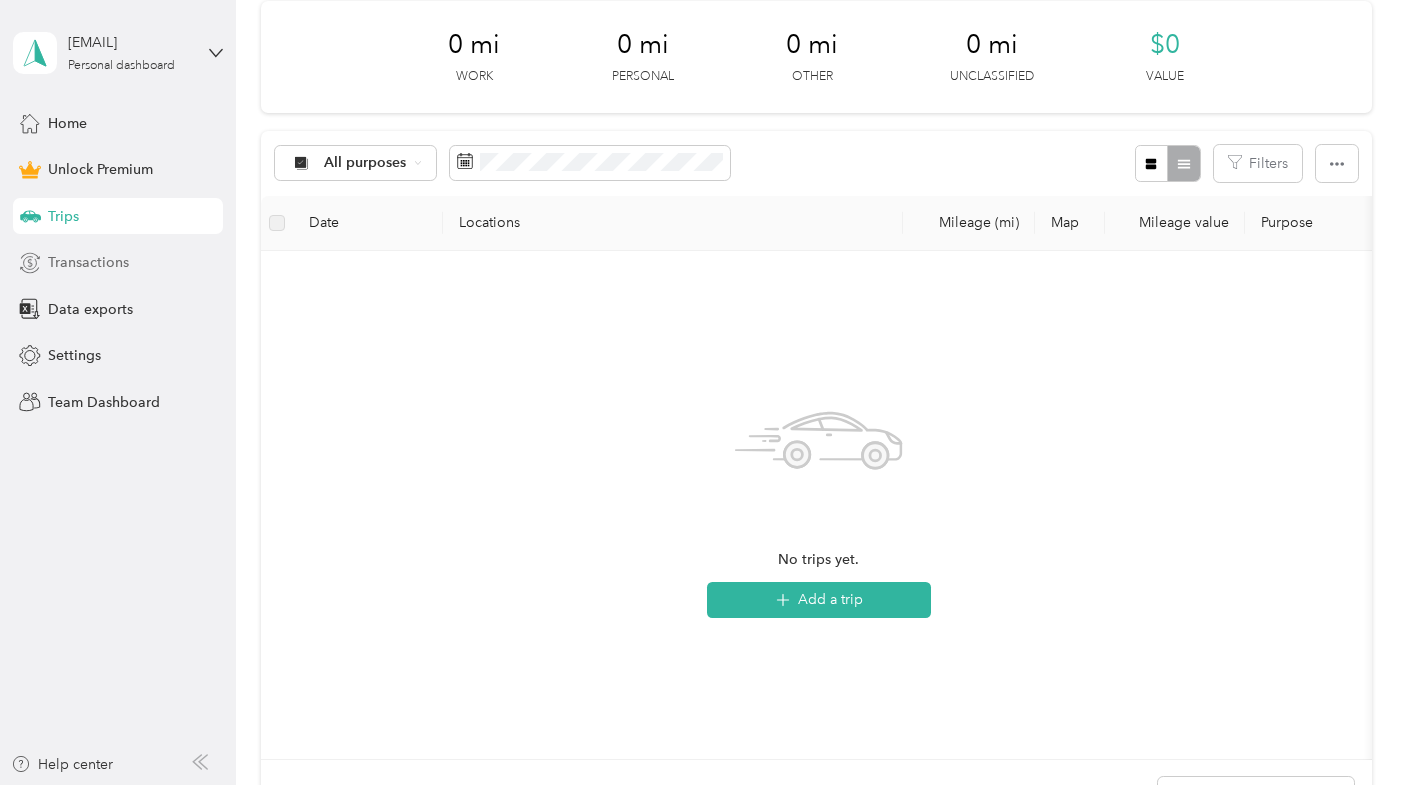click on "Transactions" at bounding box center (118, 263) 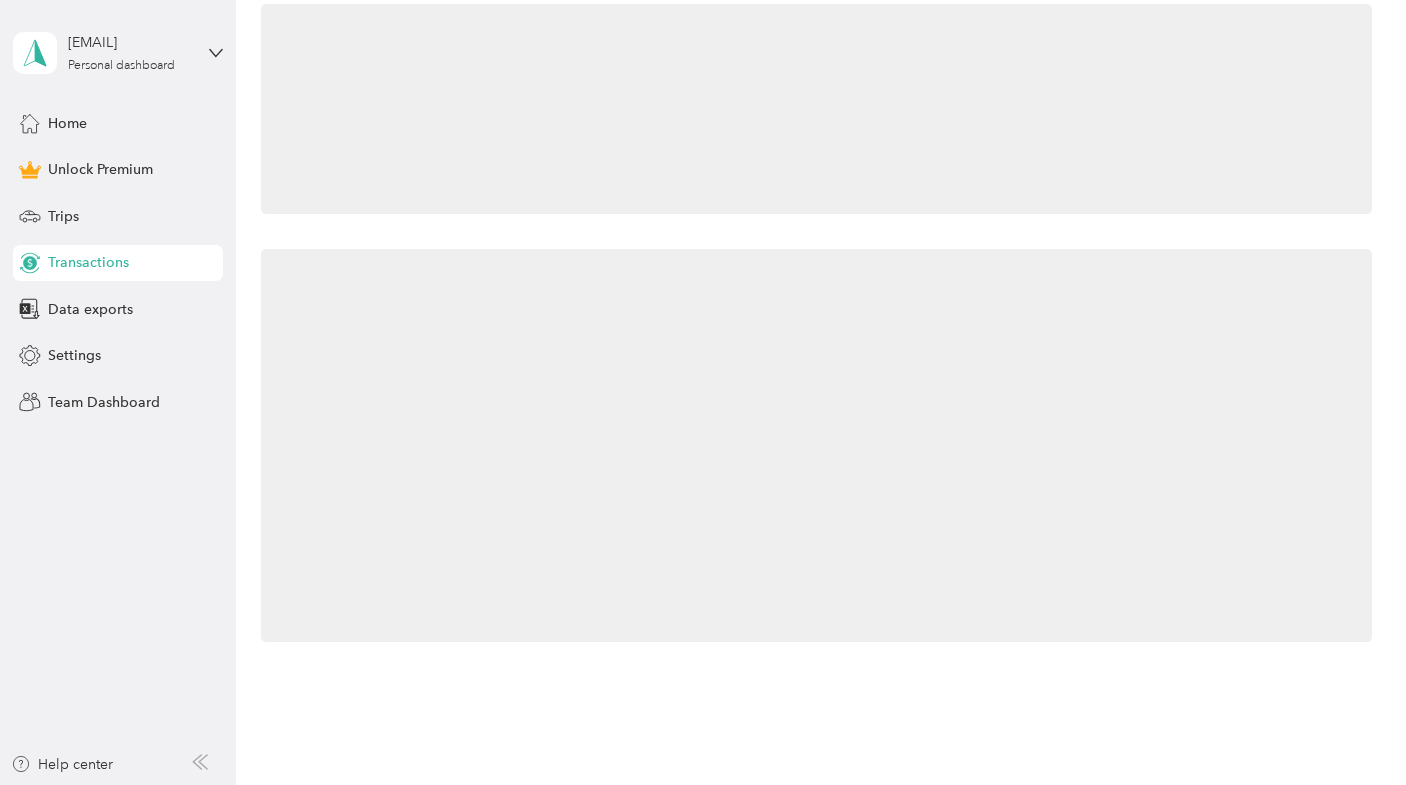 scroll, scrollTop: 136, scrollLeft: 0, axis: vertical 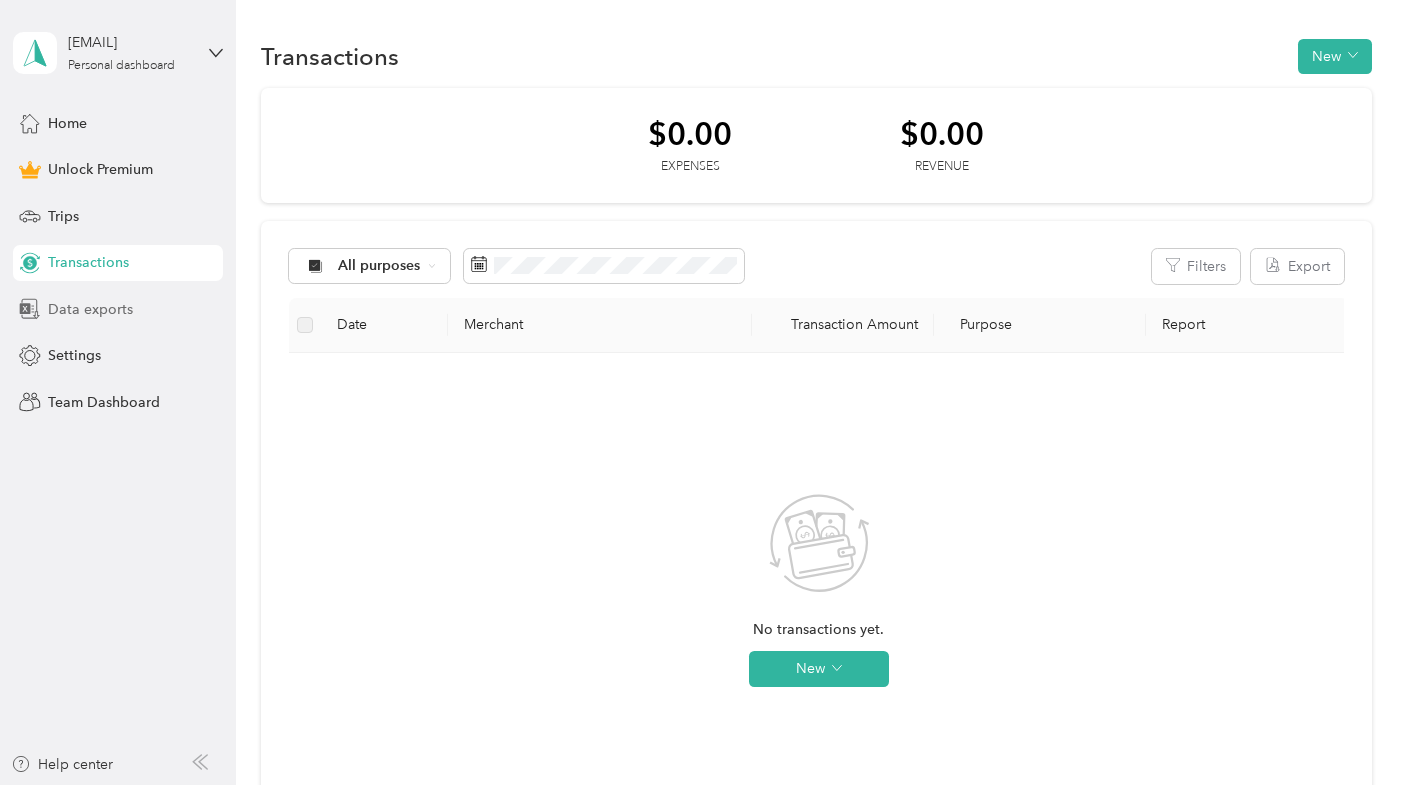 click on "Data exports" at bounding box center (118, 309) 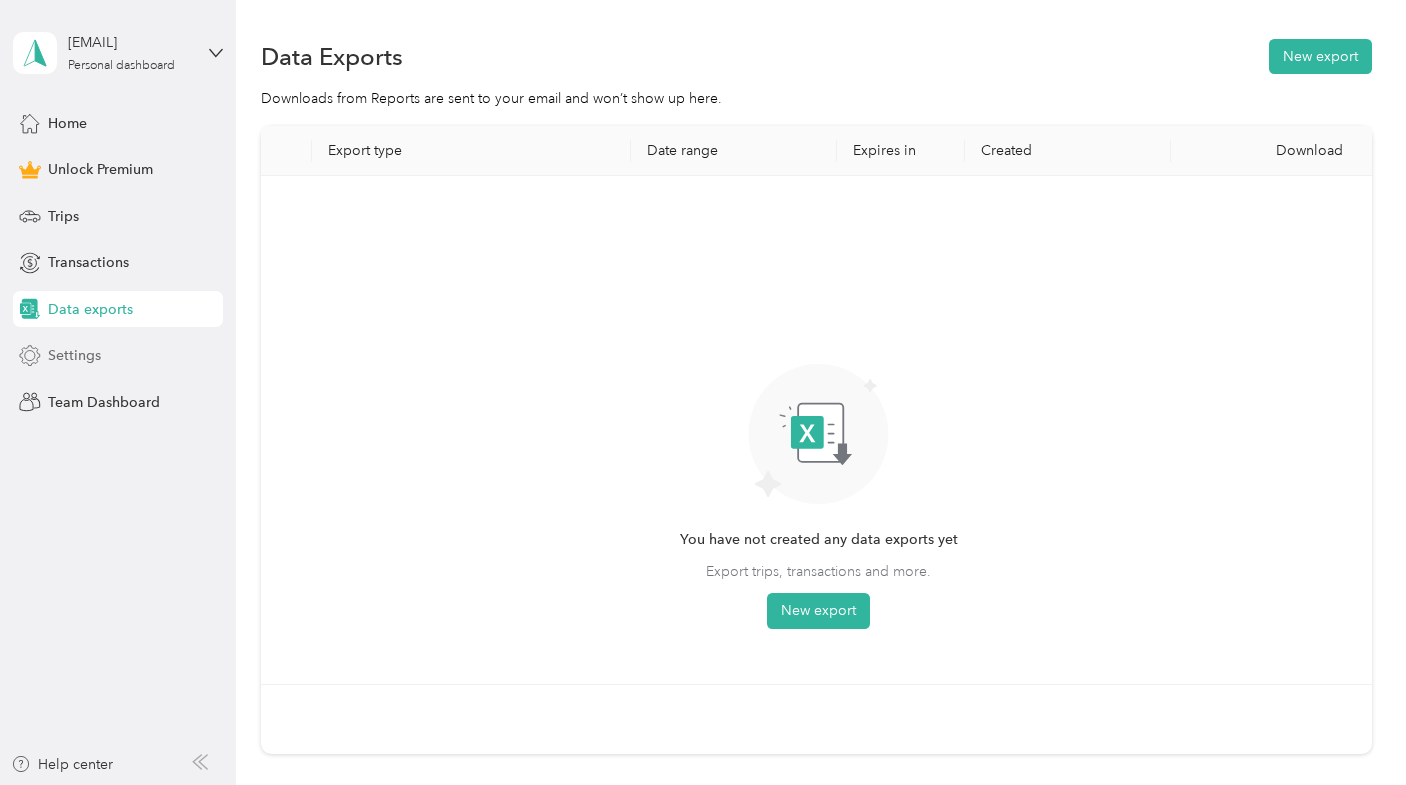 click on "Settings" at bounding box center [118, 356] 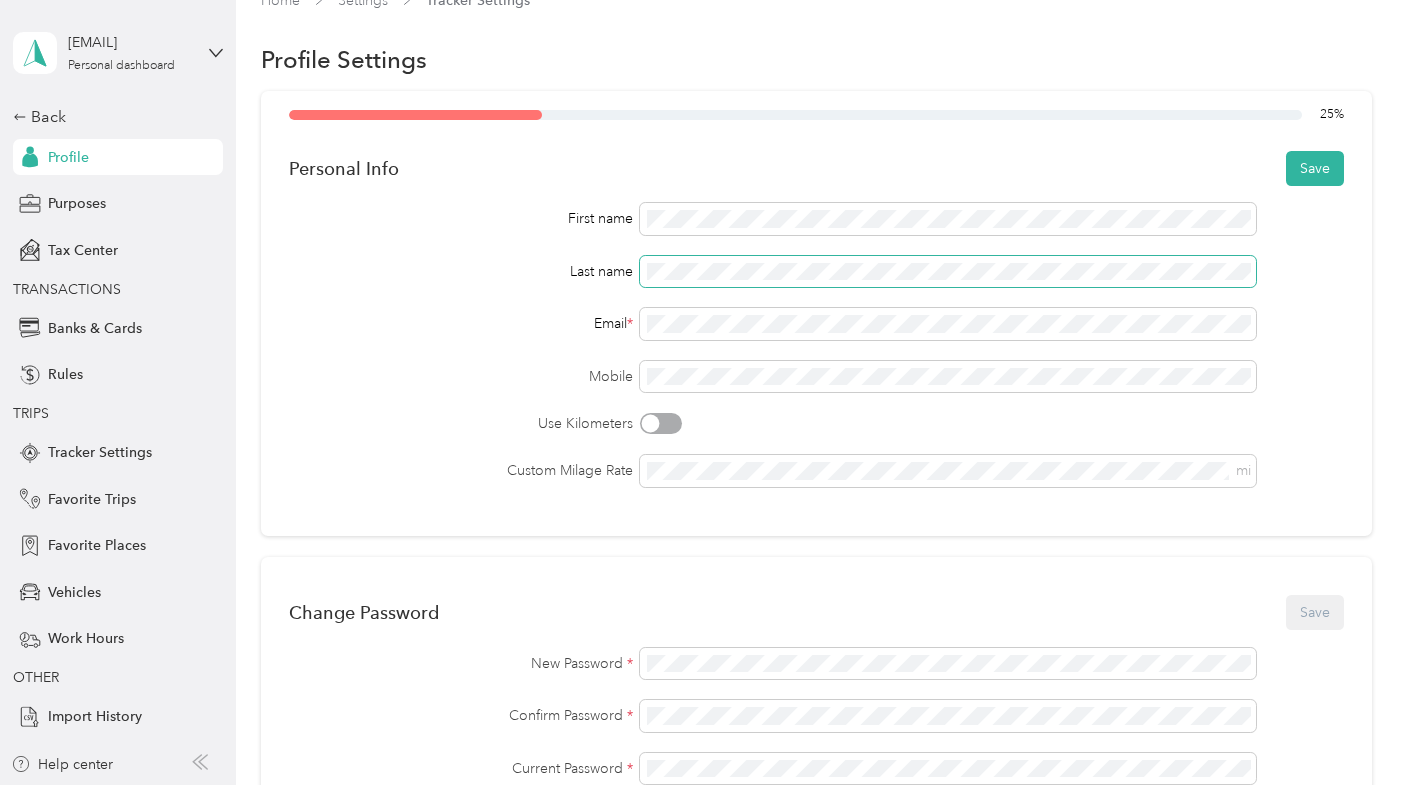 scroll, scrollTop: 102, scrollLeft: 0, axis: vertical 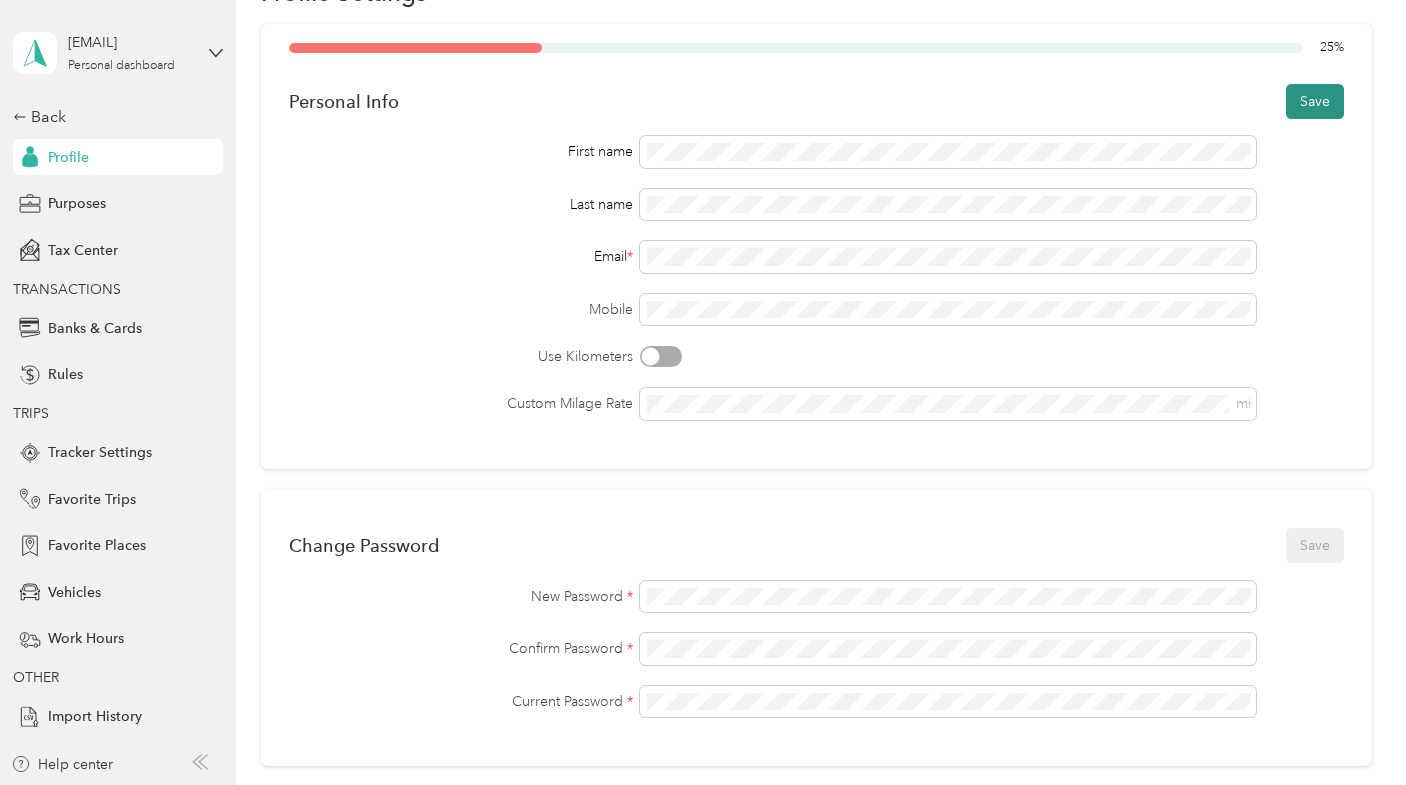 click on "Save" at bounding box center [1315, 101] 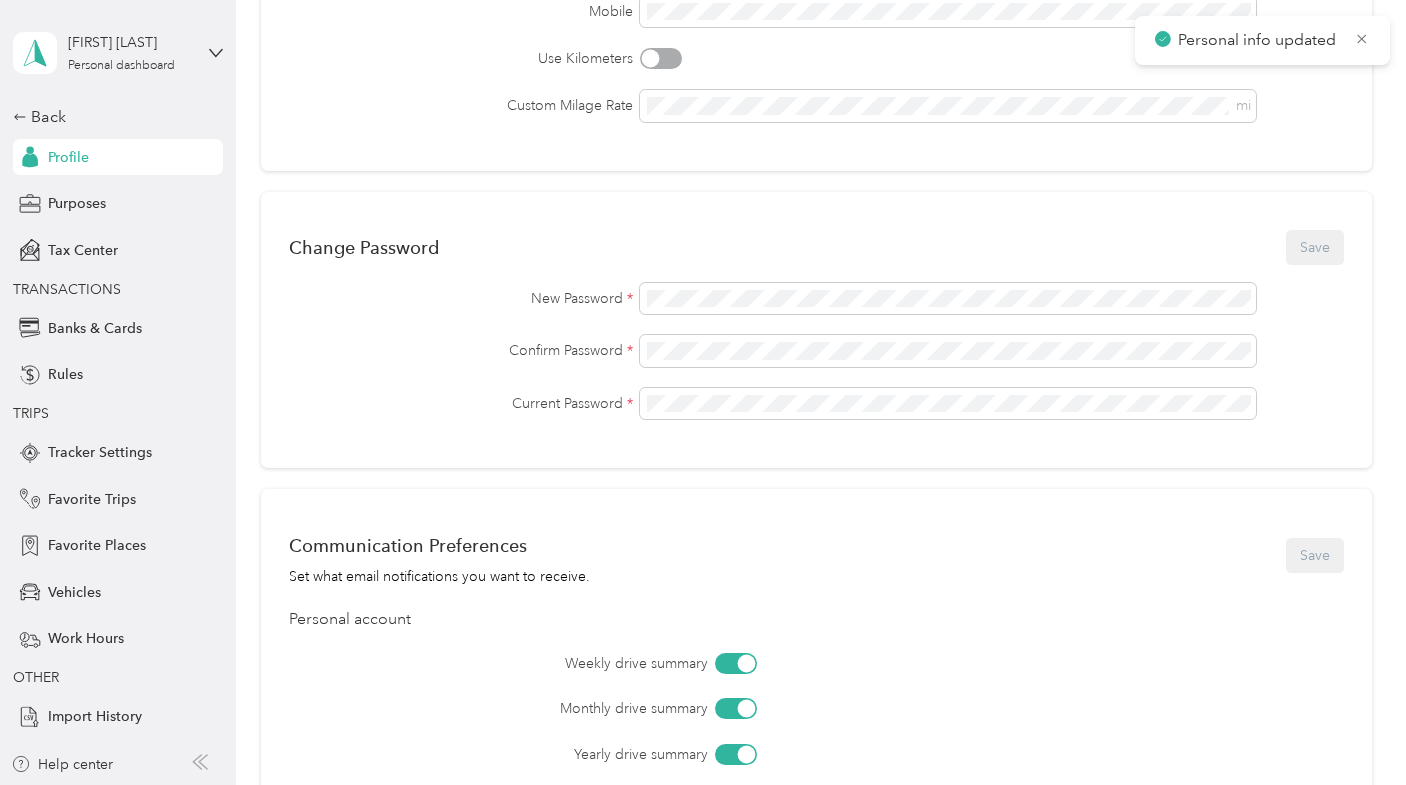 scroll, scrollTop: 750, scrollLeft: 0, axis: vertical 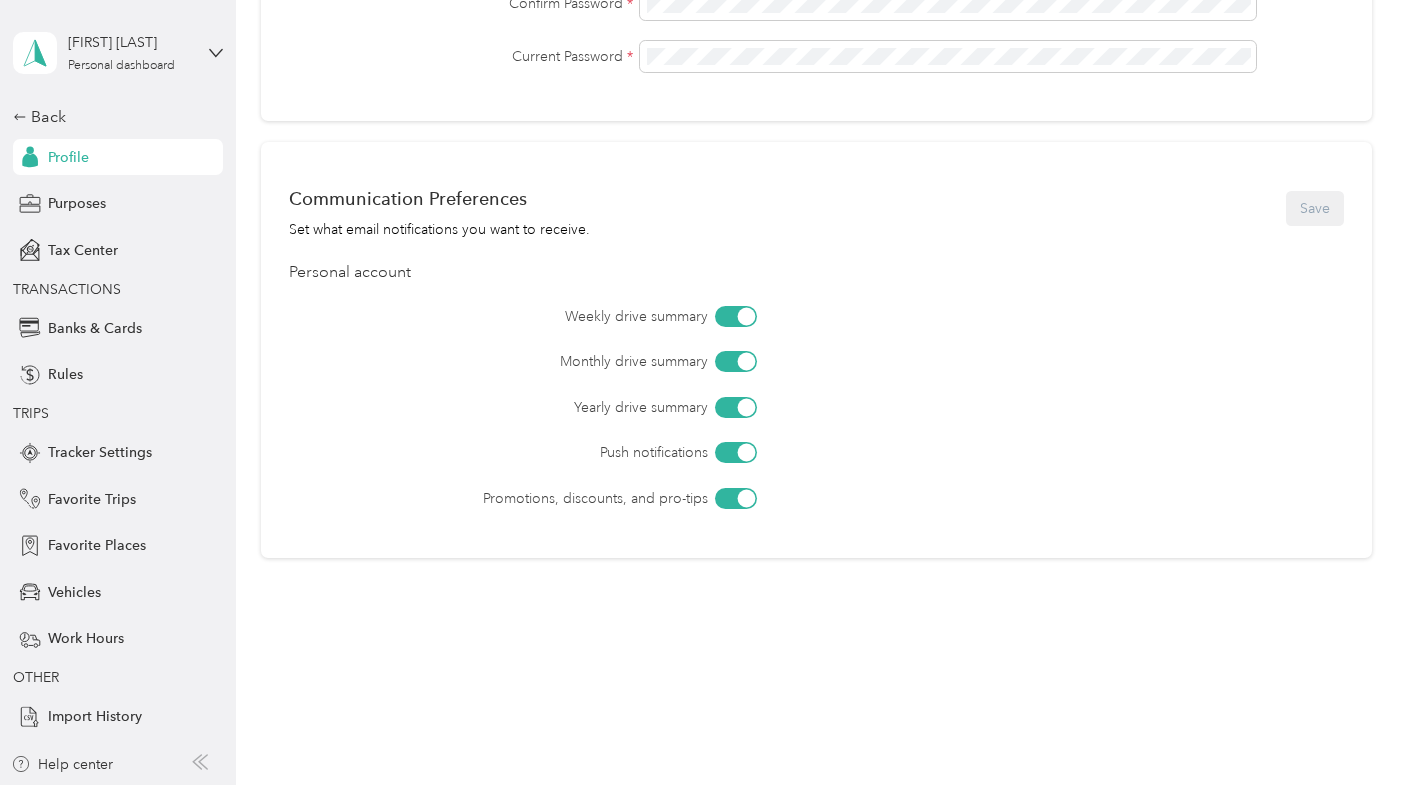 click at bounding box center [736, 316] 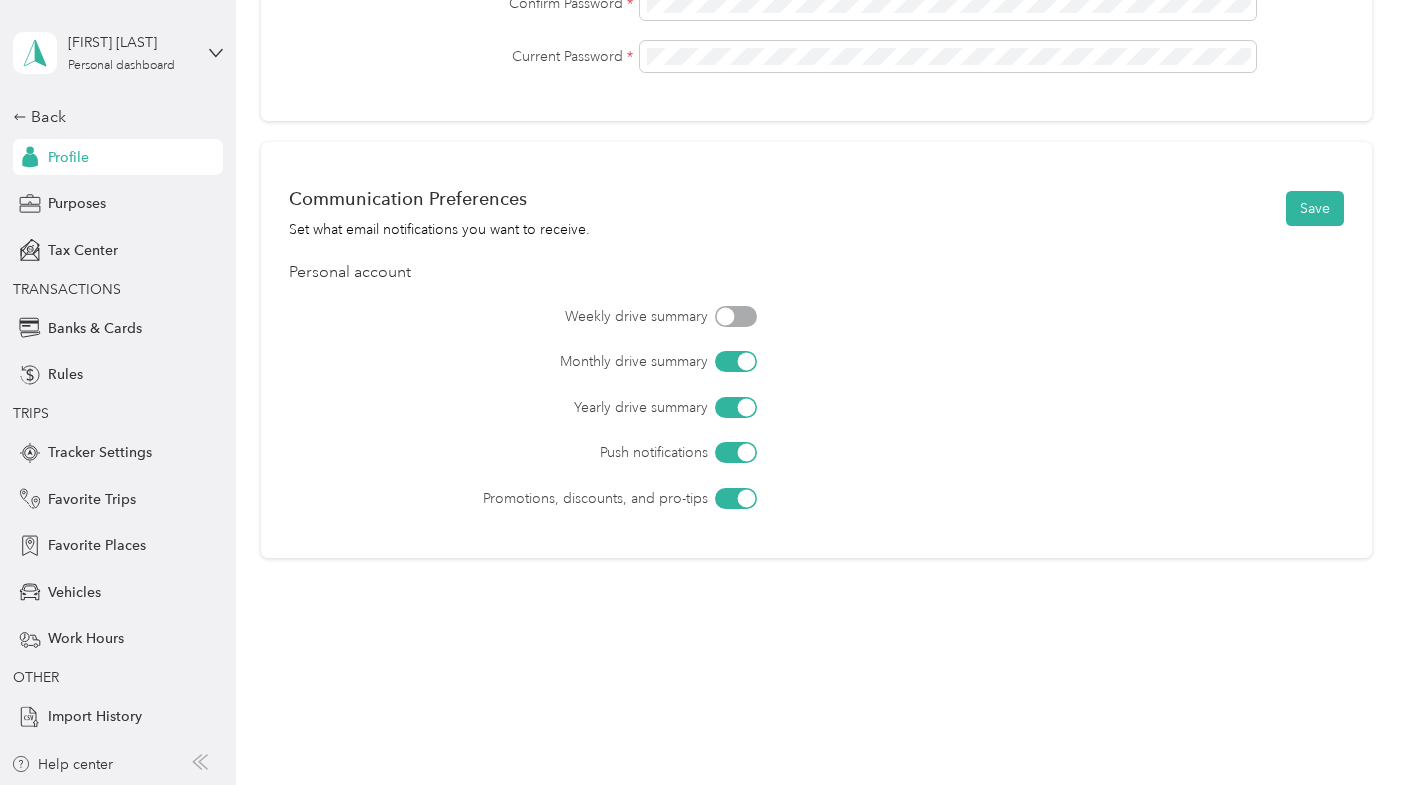 click at bounding box center [747, 362] 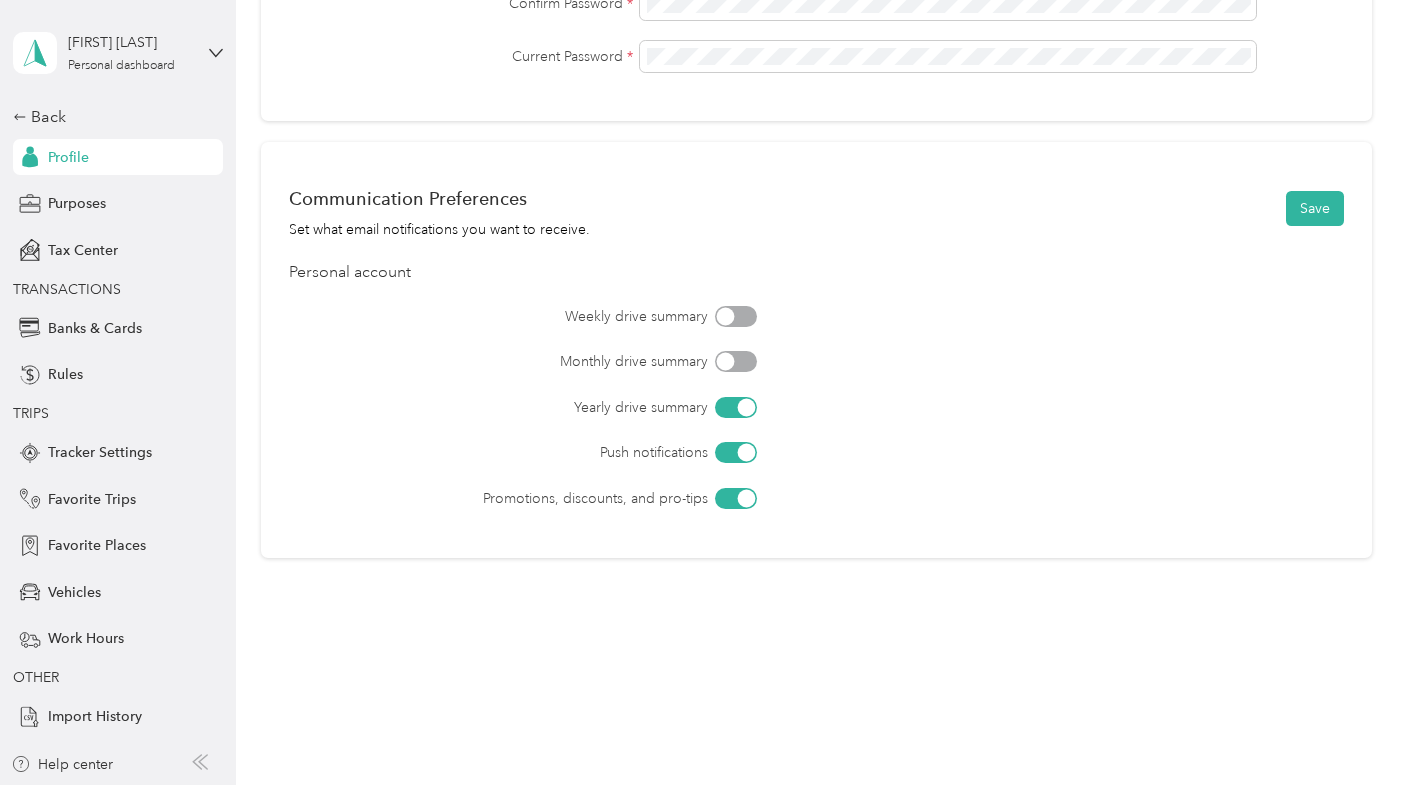 click on "Weekly drive summary   Monthly drive summary   Yearly drive summary   Push notifications   Promotions, discounts, and pro-tips" at bounding box center [816, 407] 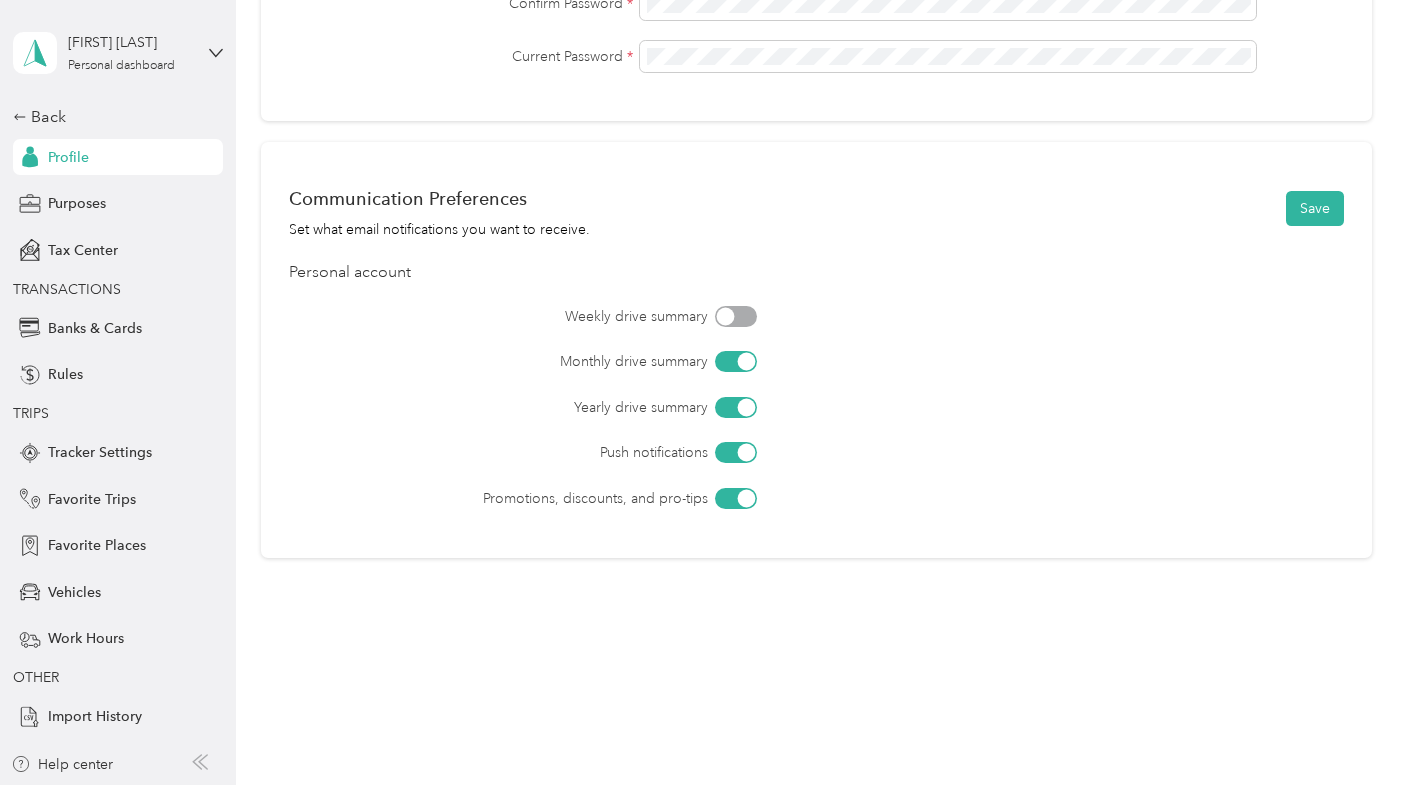 click at bounding box center (736, 452) 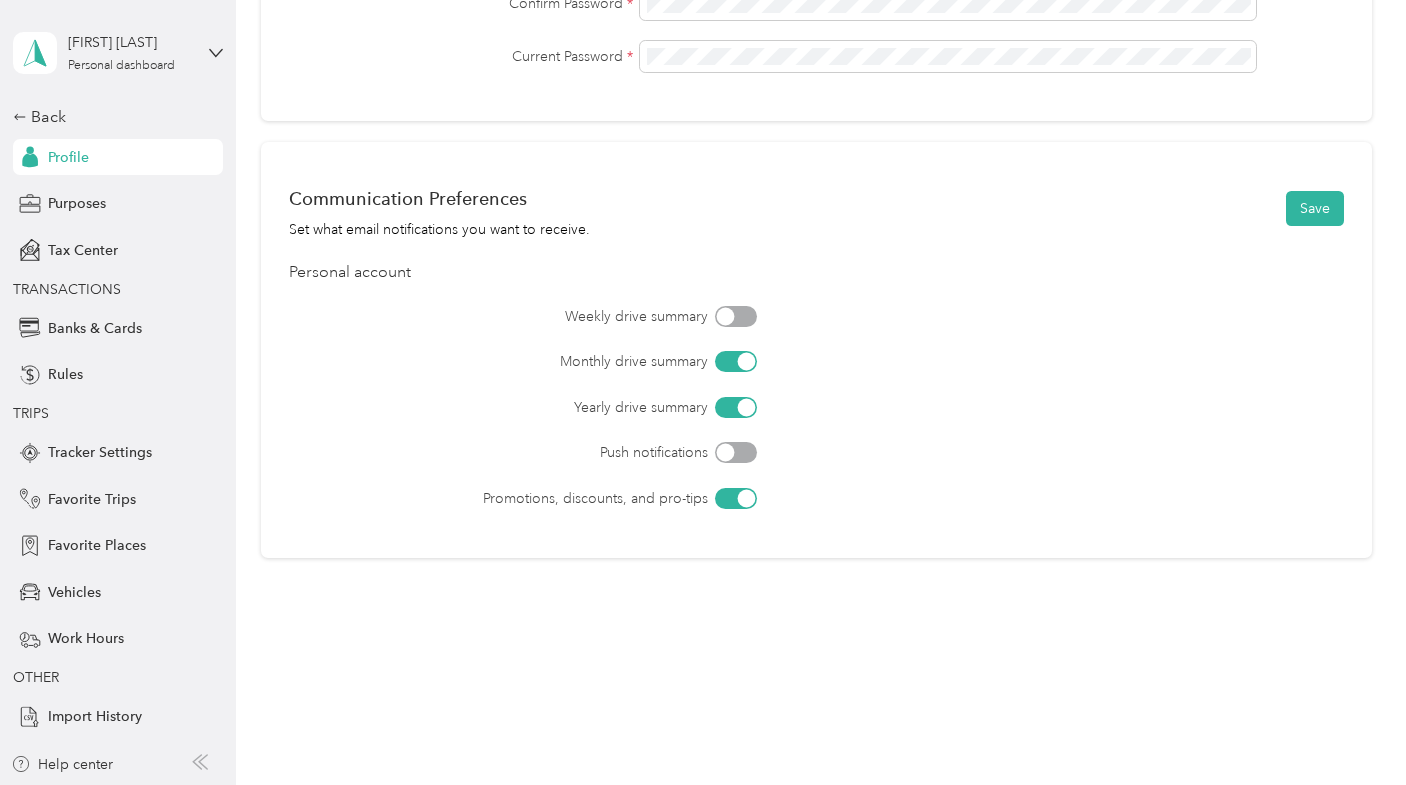 click at bounding box center (747, 498) 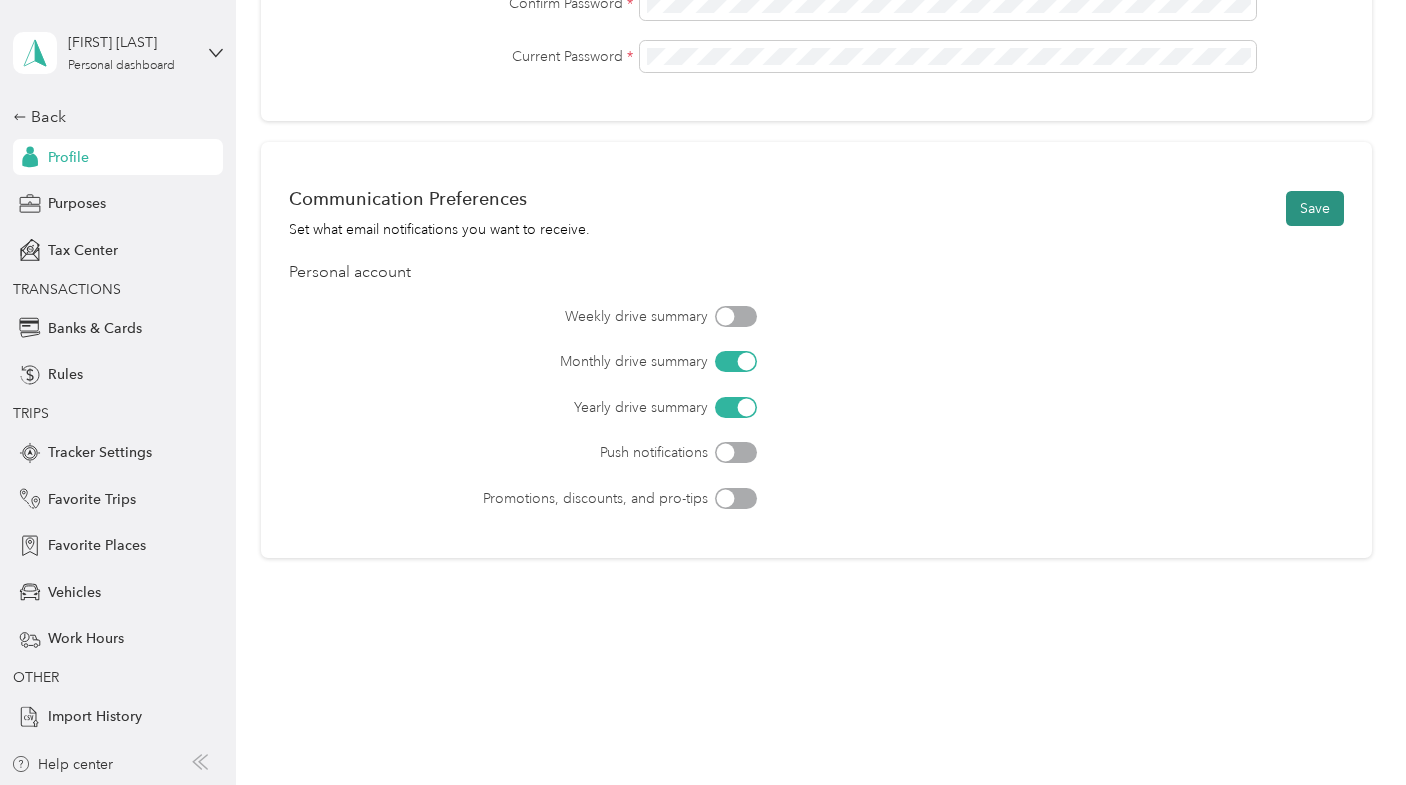 click on "Save" at bounding box center (1315, 208) 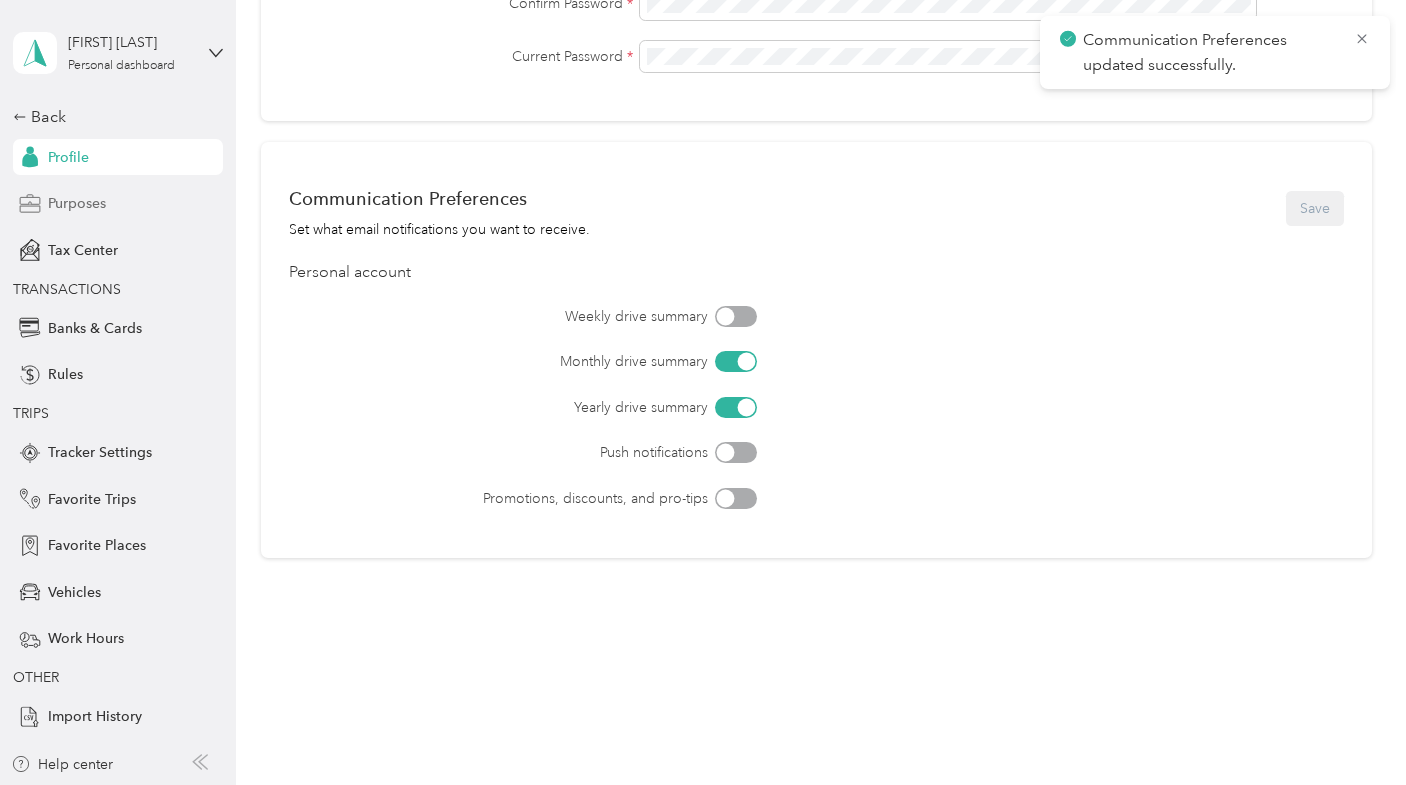 click on "Purposes" at bounding box center [118, 204] 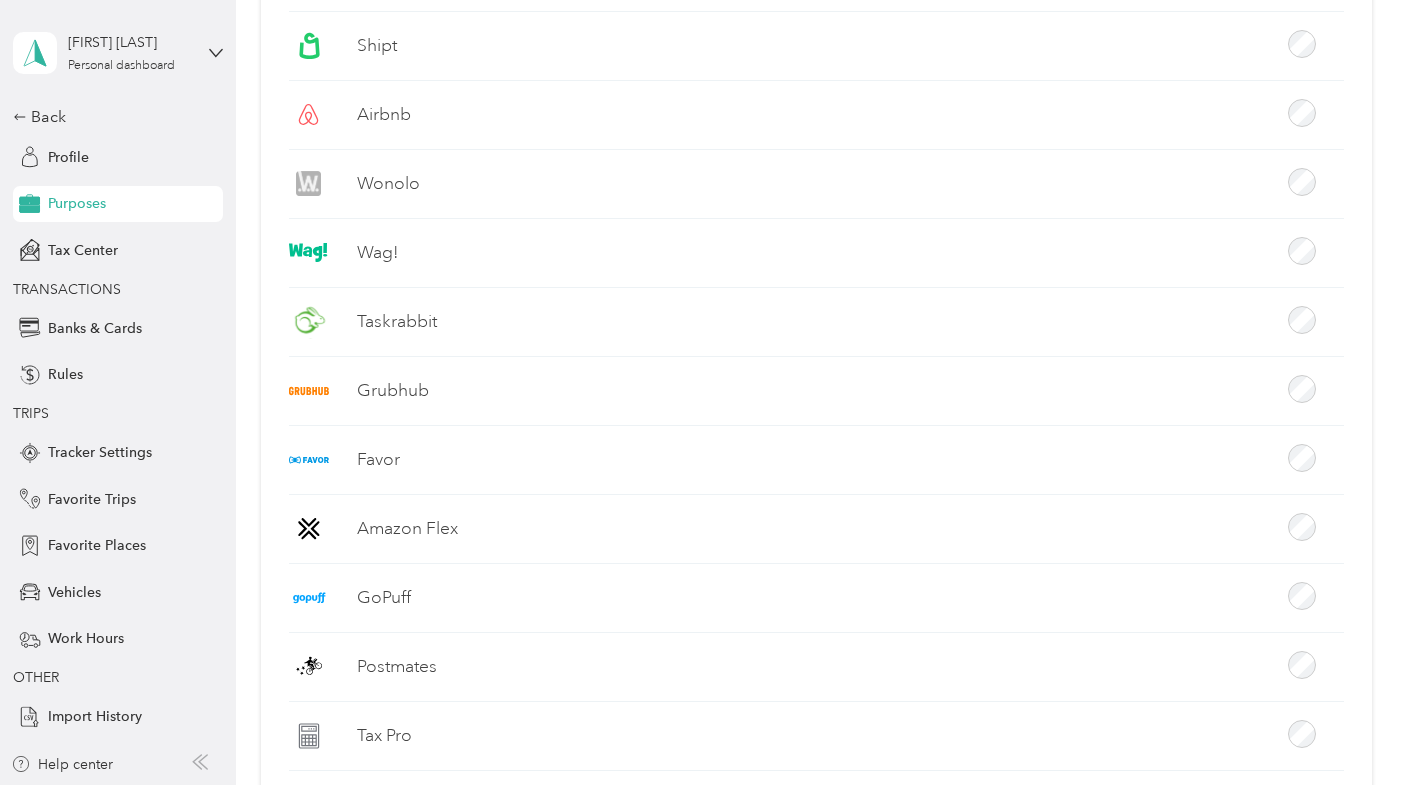 scroll, scrollTop: 347, scrollLeft: 0, axis: vertical 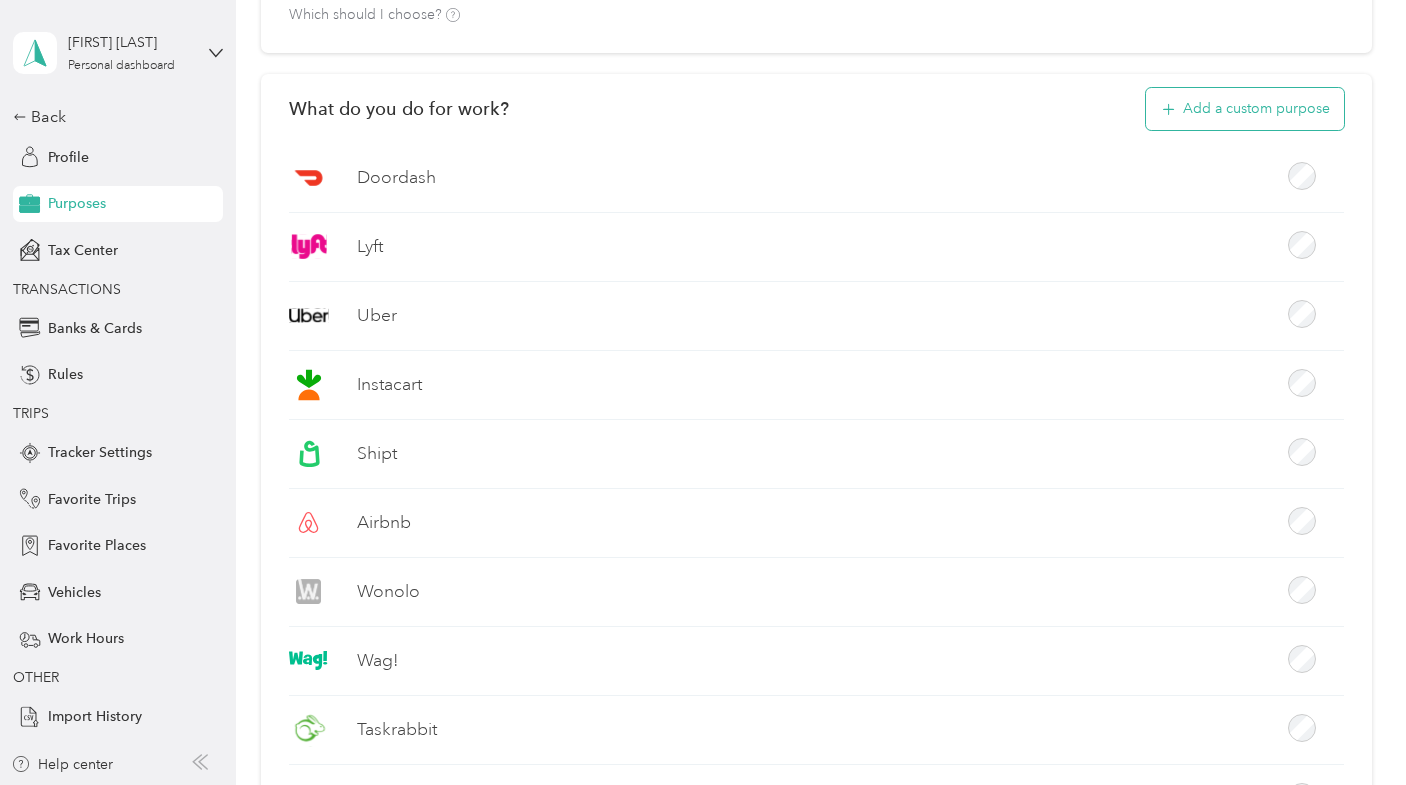 click on "Add a custom purpose" at bounding box center (1245, 109) 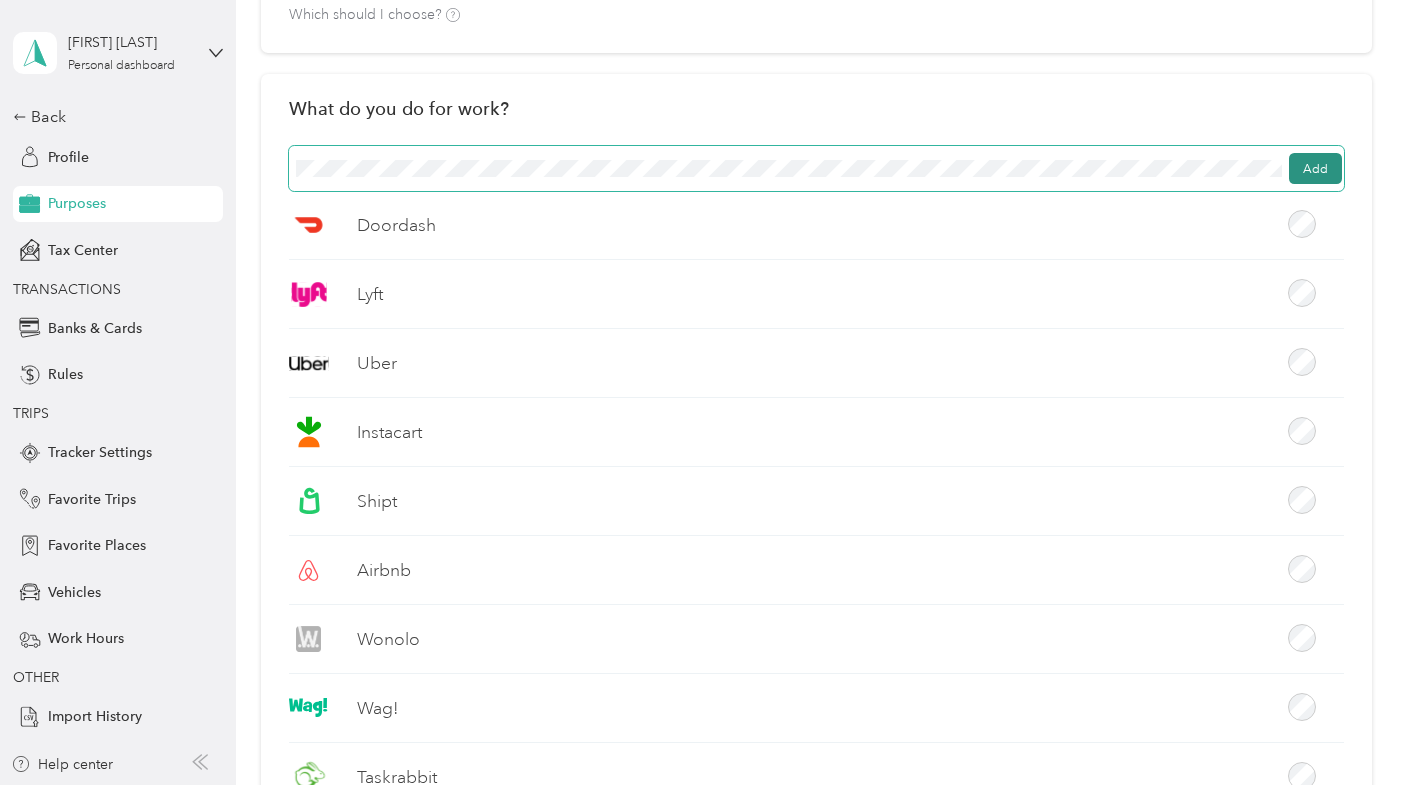 click on "Add" at bounding box center (1315, 169) 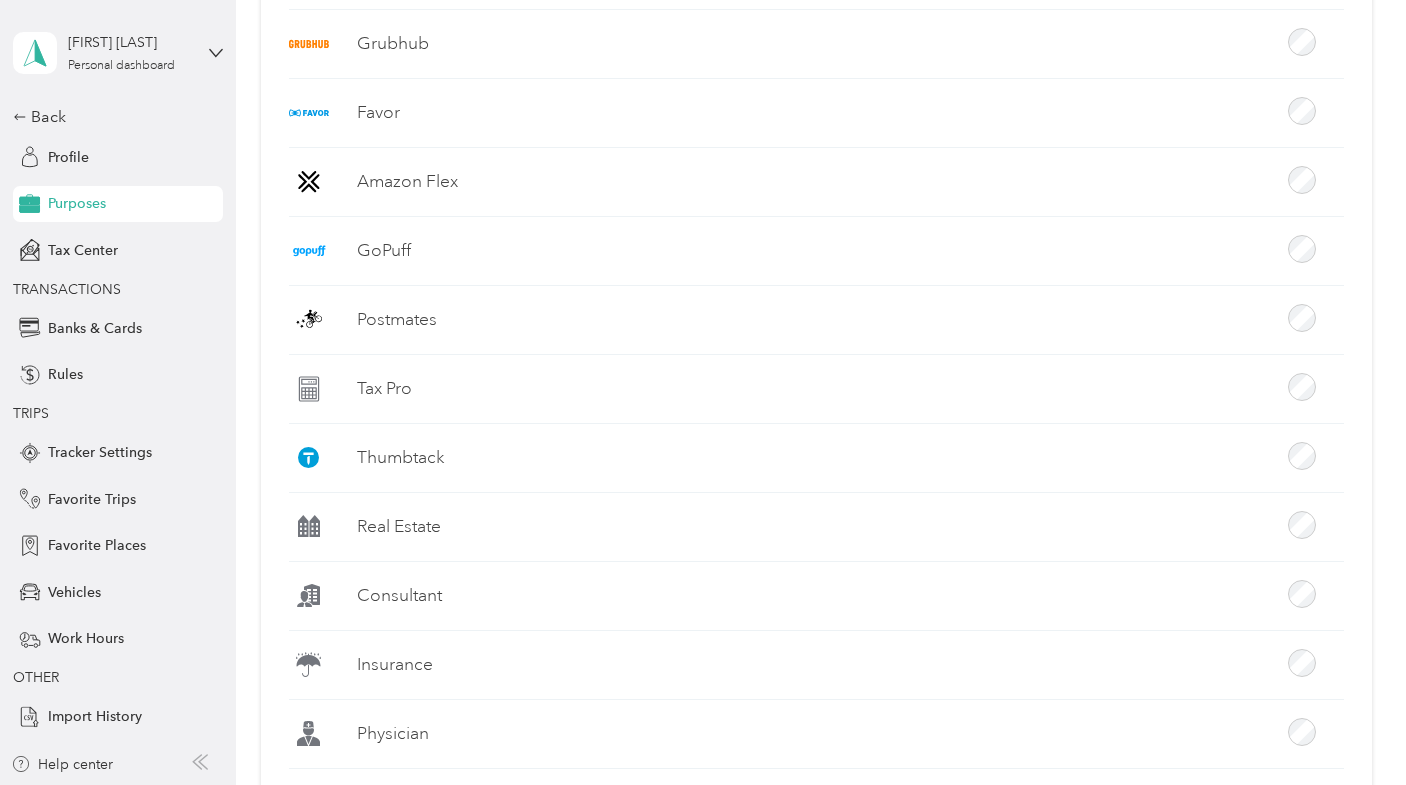 scroll, scrollTop: 1274, scrollLeft: 0, axis: vertical 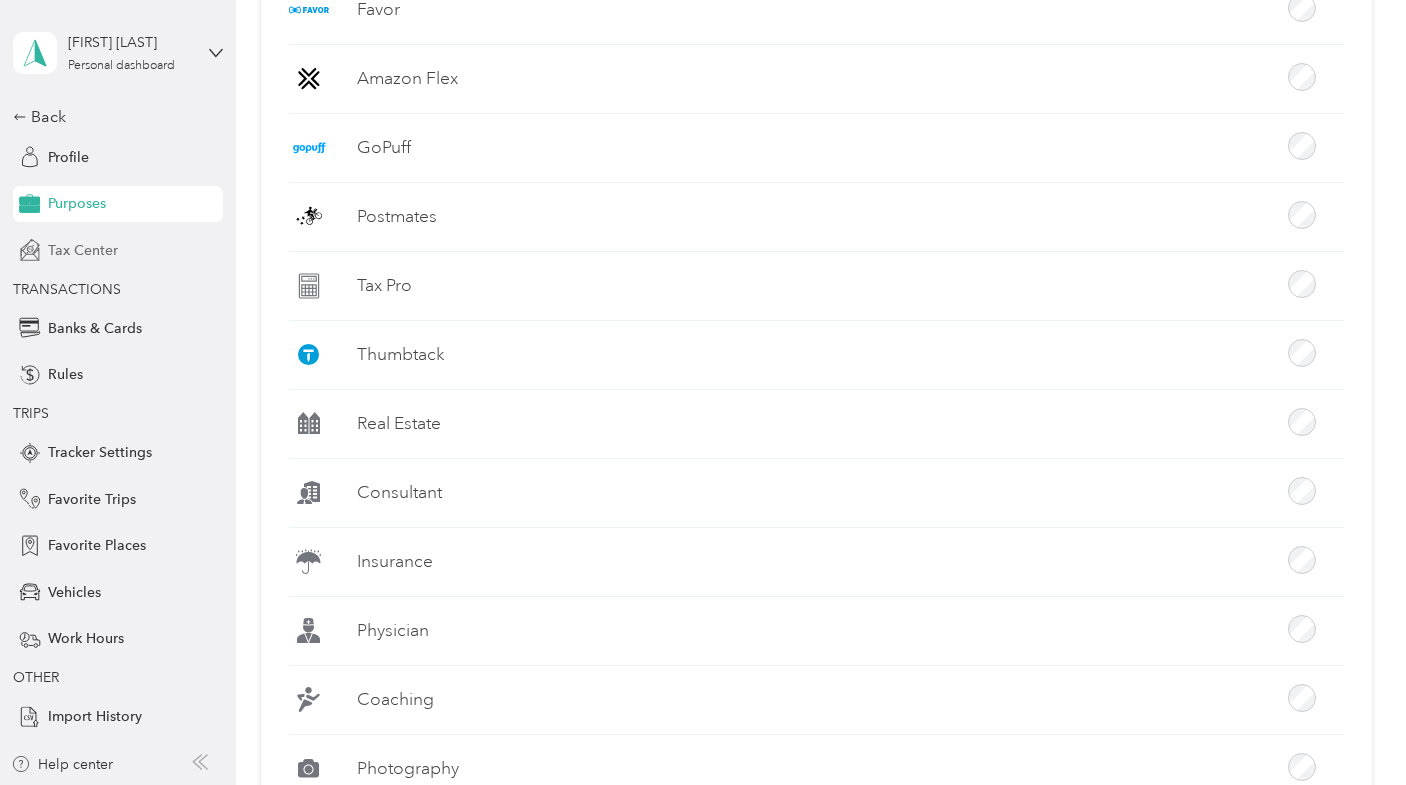 click on "Tax Center" at bounding box center (118, 250) 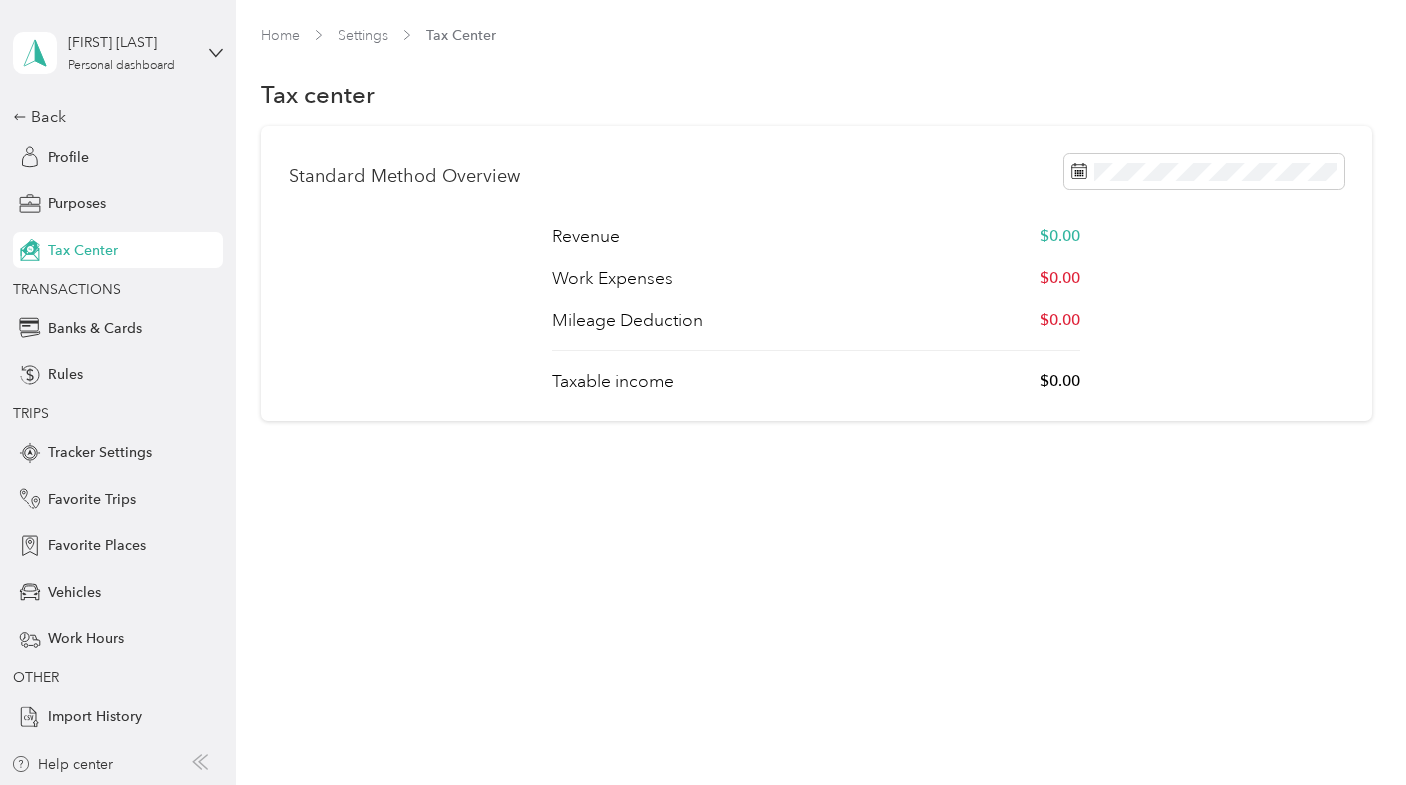 scroll, scrollTop: 0, scrollLeft: 0, axis: both 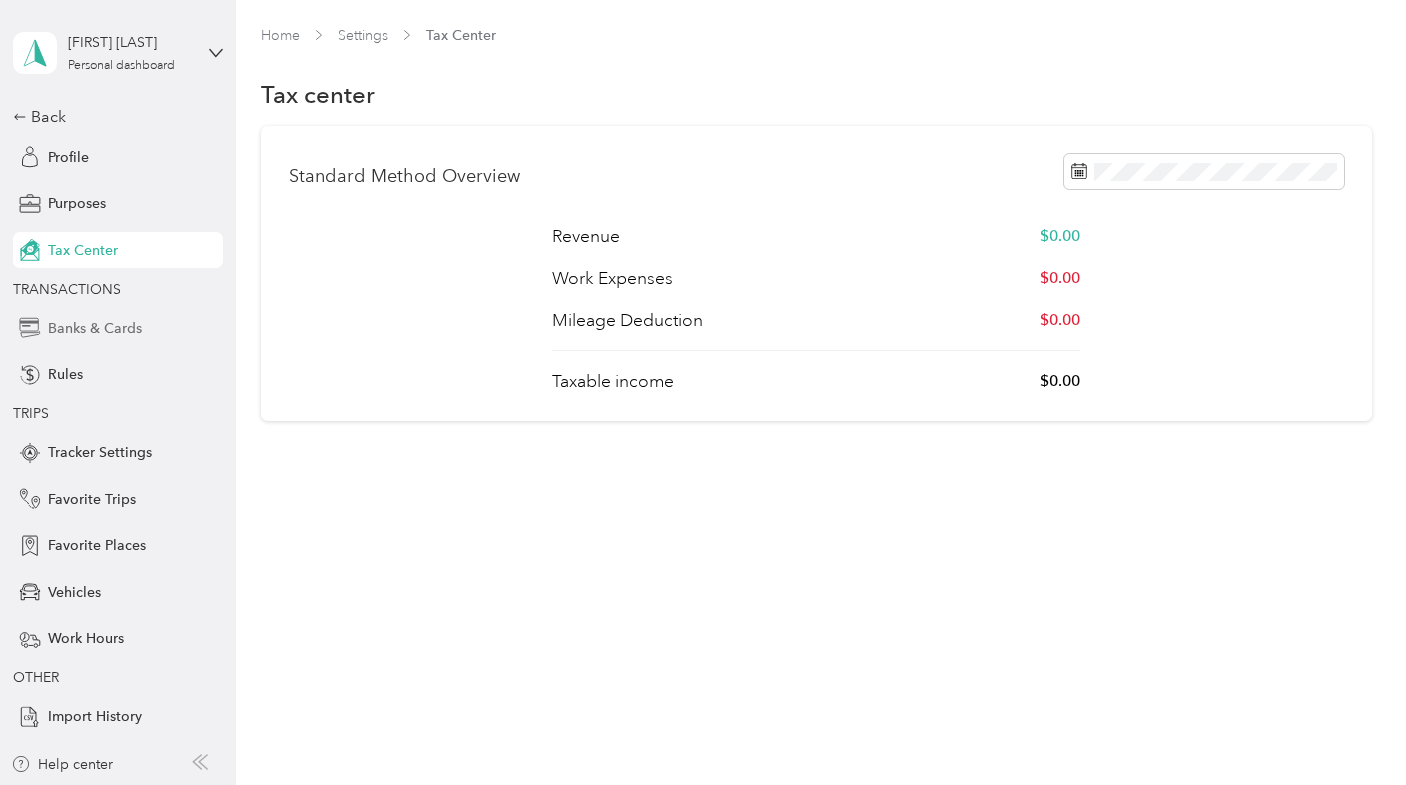 click on "Banks & Cards" at bounding box center (95, 328) 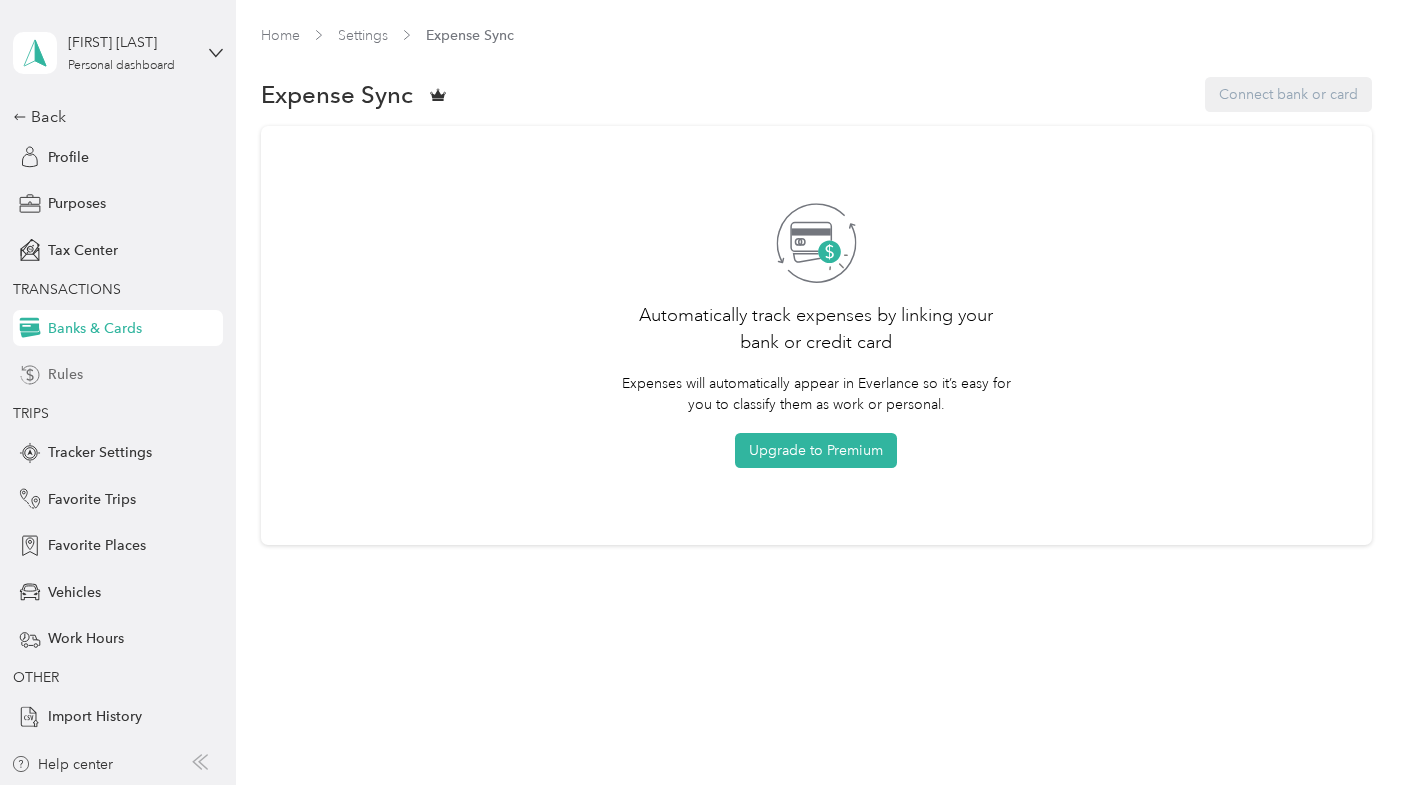 click on "Rules" at bounding box center (118, 375) 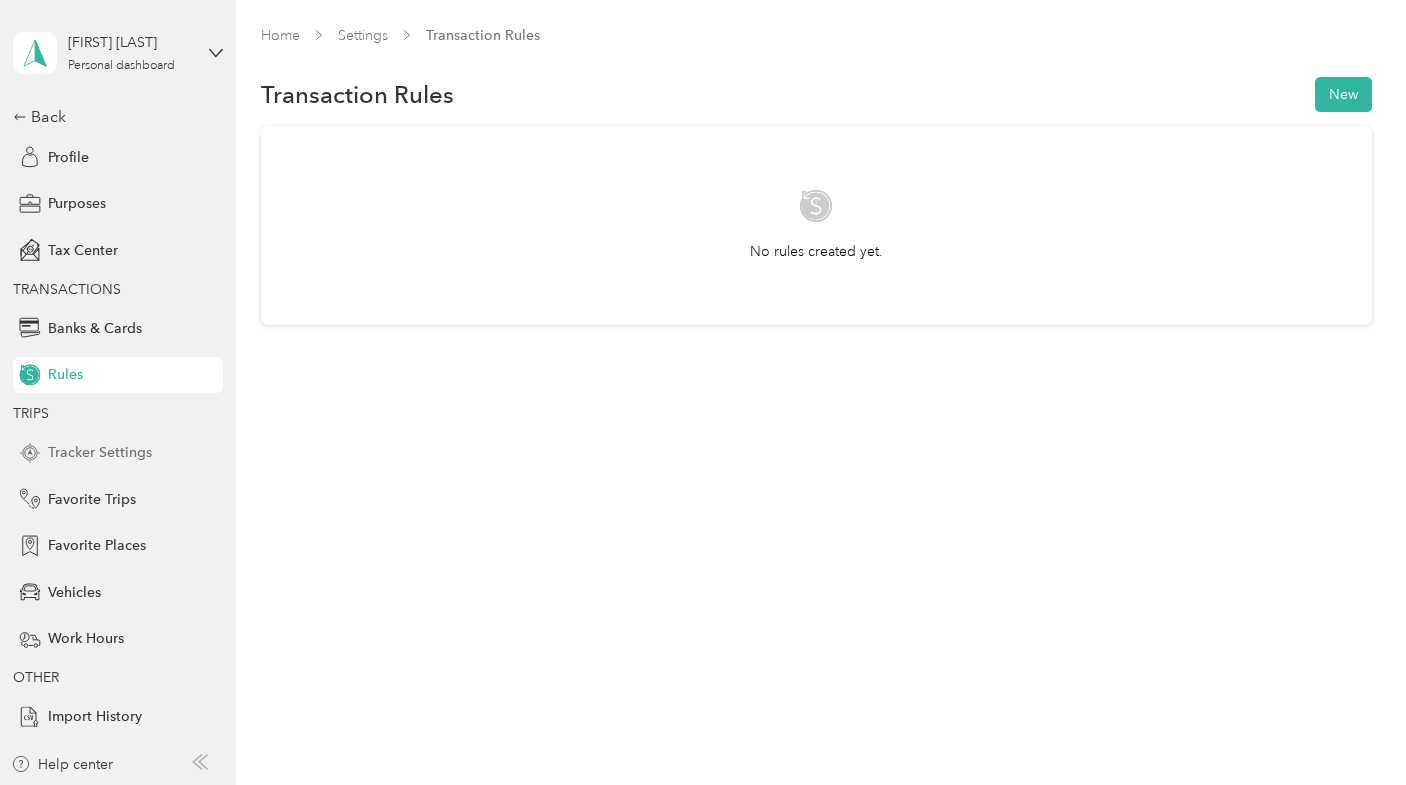 click on "Tracker Settings" at bounding box center (100, 452) 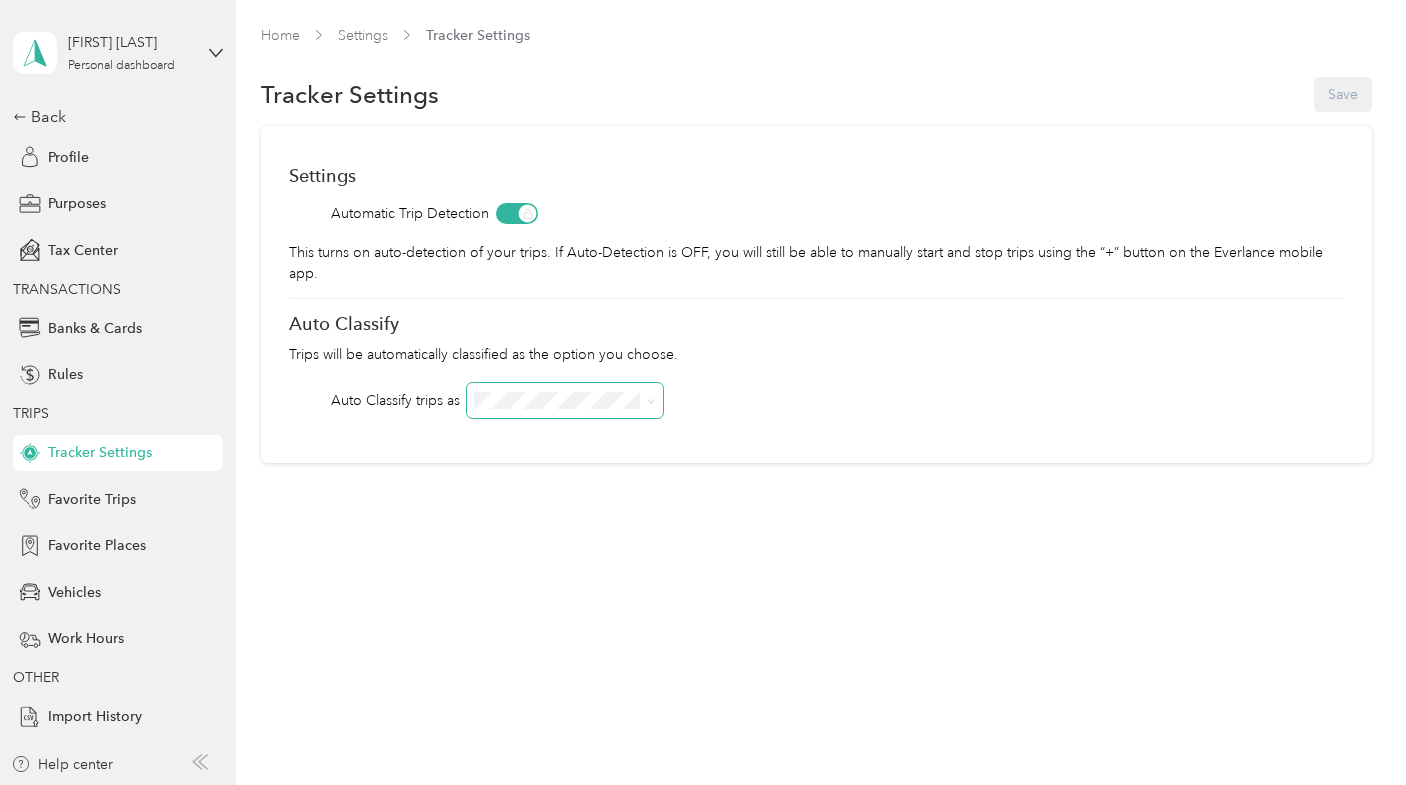 click at bounding box center (565, 400) 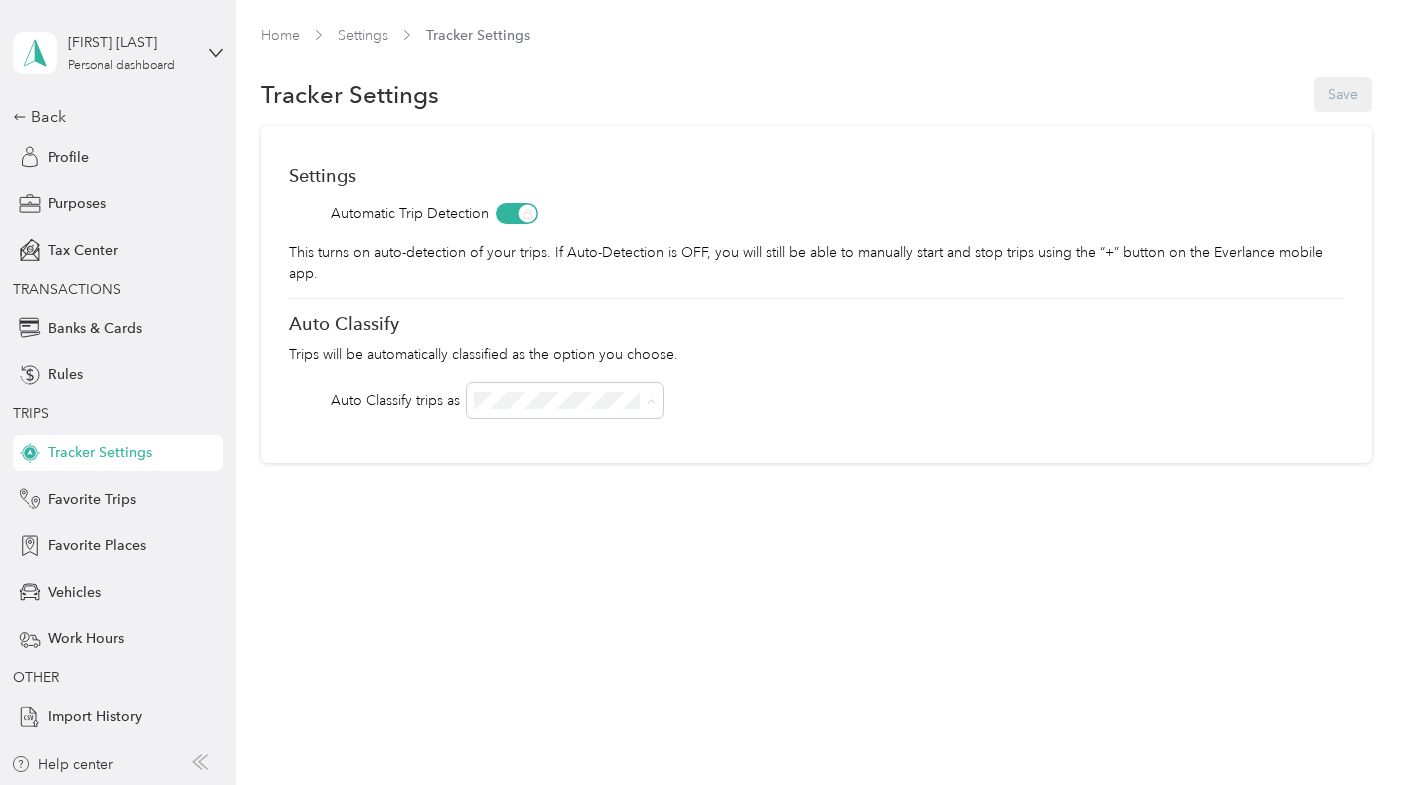 click on "Settings Automatic Trip Detection This turns on auto-detection of your trips. If Auto-Detection is OFF, you will still be able to manually start and stop trips using the “+” button on the Everlance mobile app. Auto Classify Trips will be automatically classified as the option you choose. Auto Classify trips as" at bounding box center [816, 294] 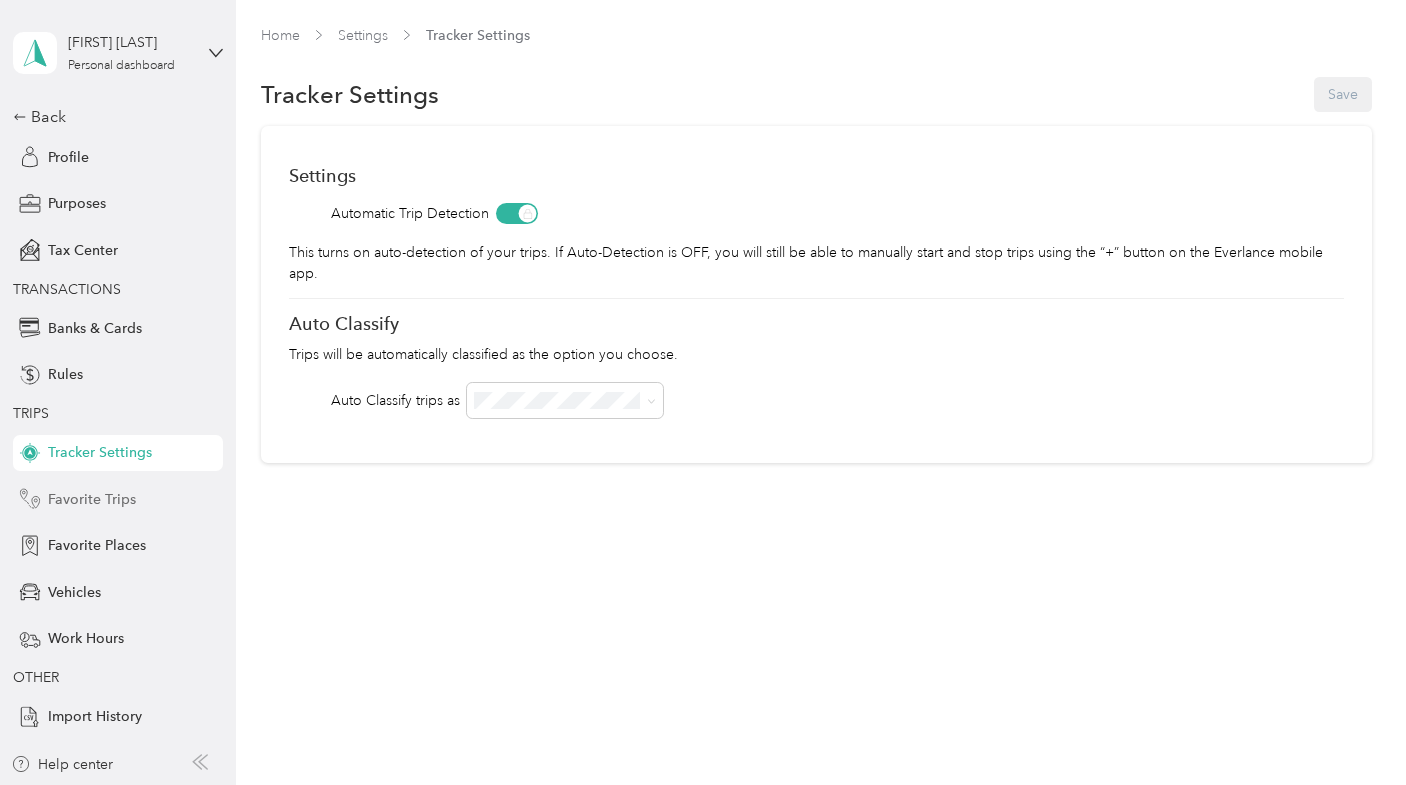 click on "Favorite Trips" at bounding box center (118, 499) 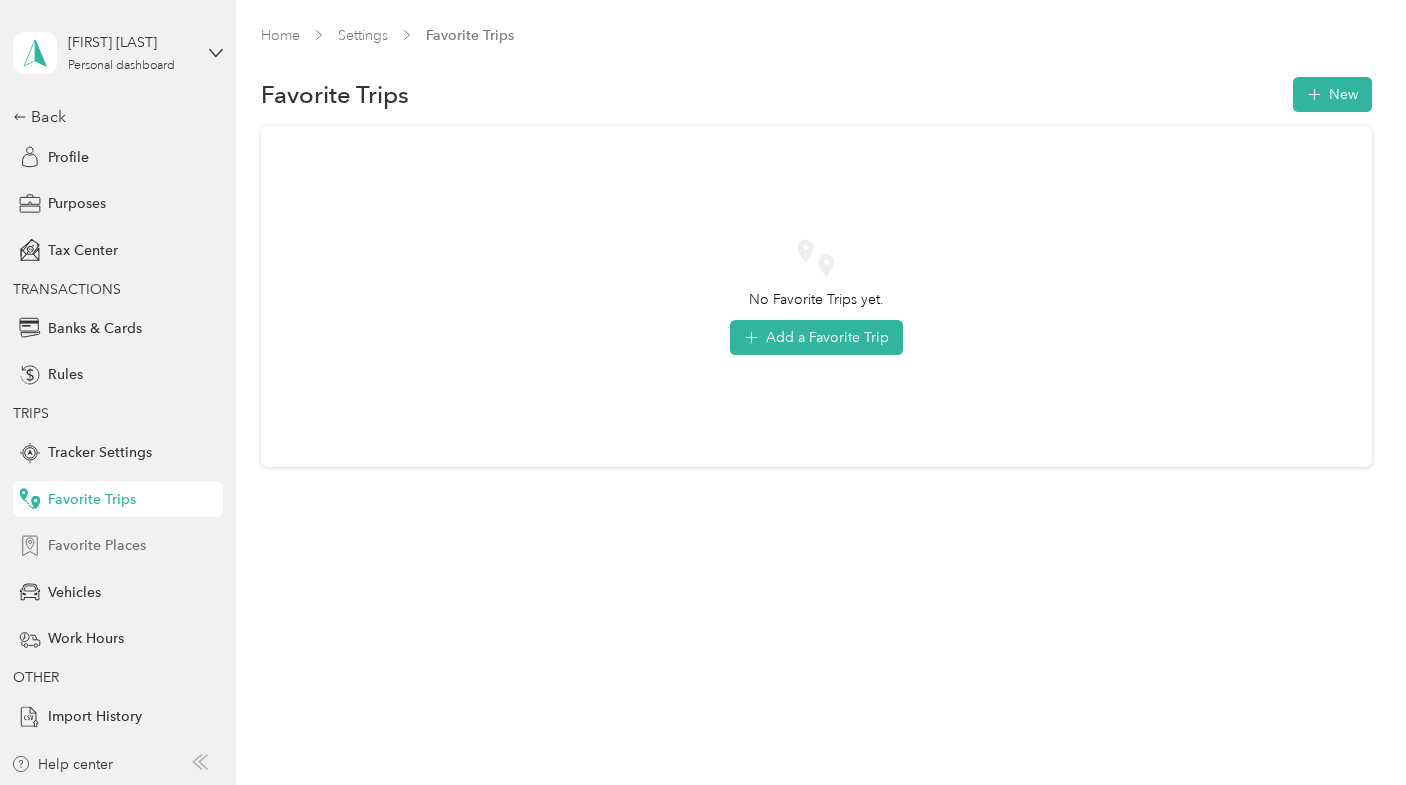 click on "Favorite Places" at bounding box center (118, 546) 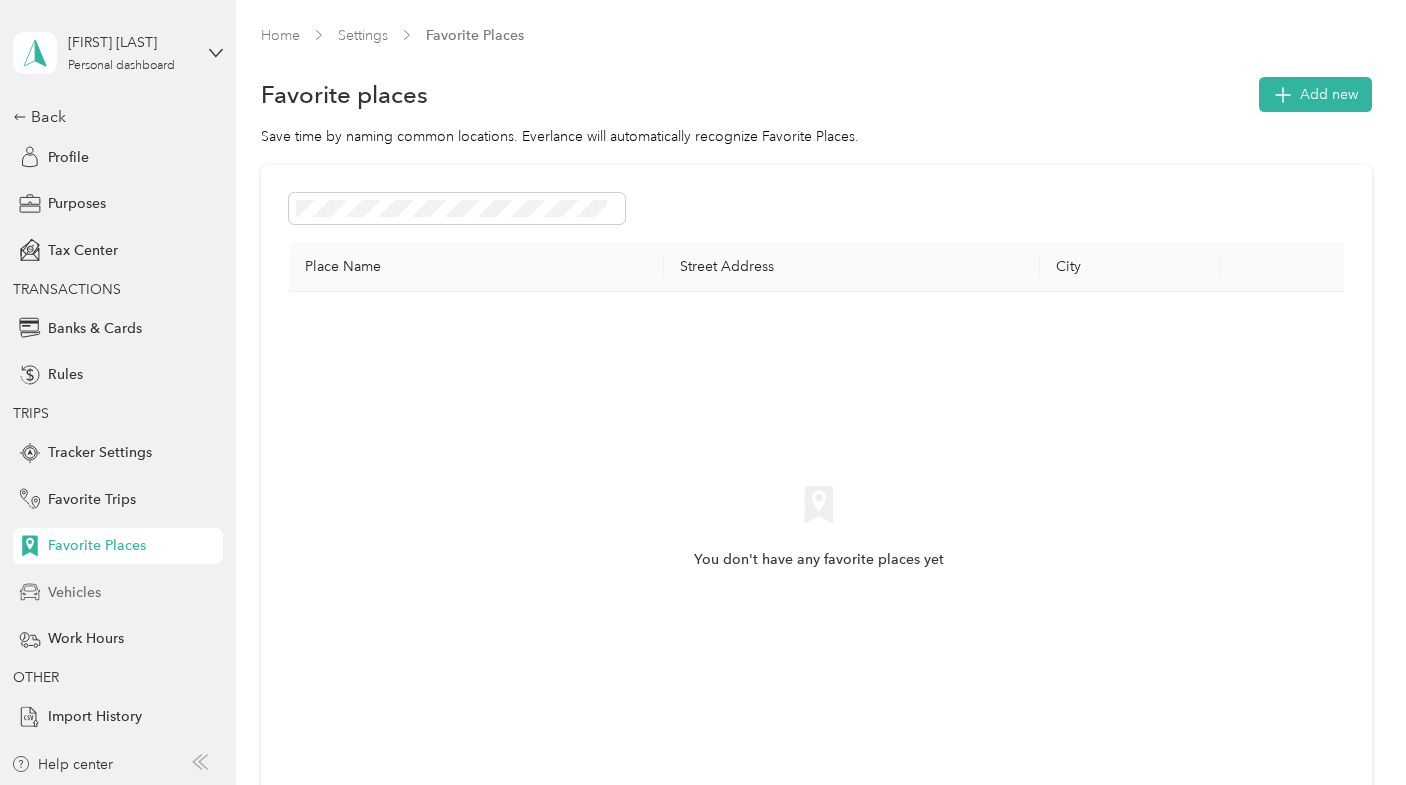 click on "Vehicles" at bounding box center (118, 592) 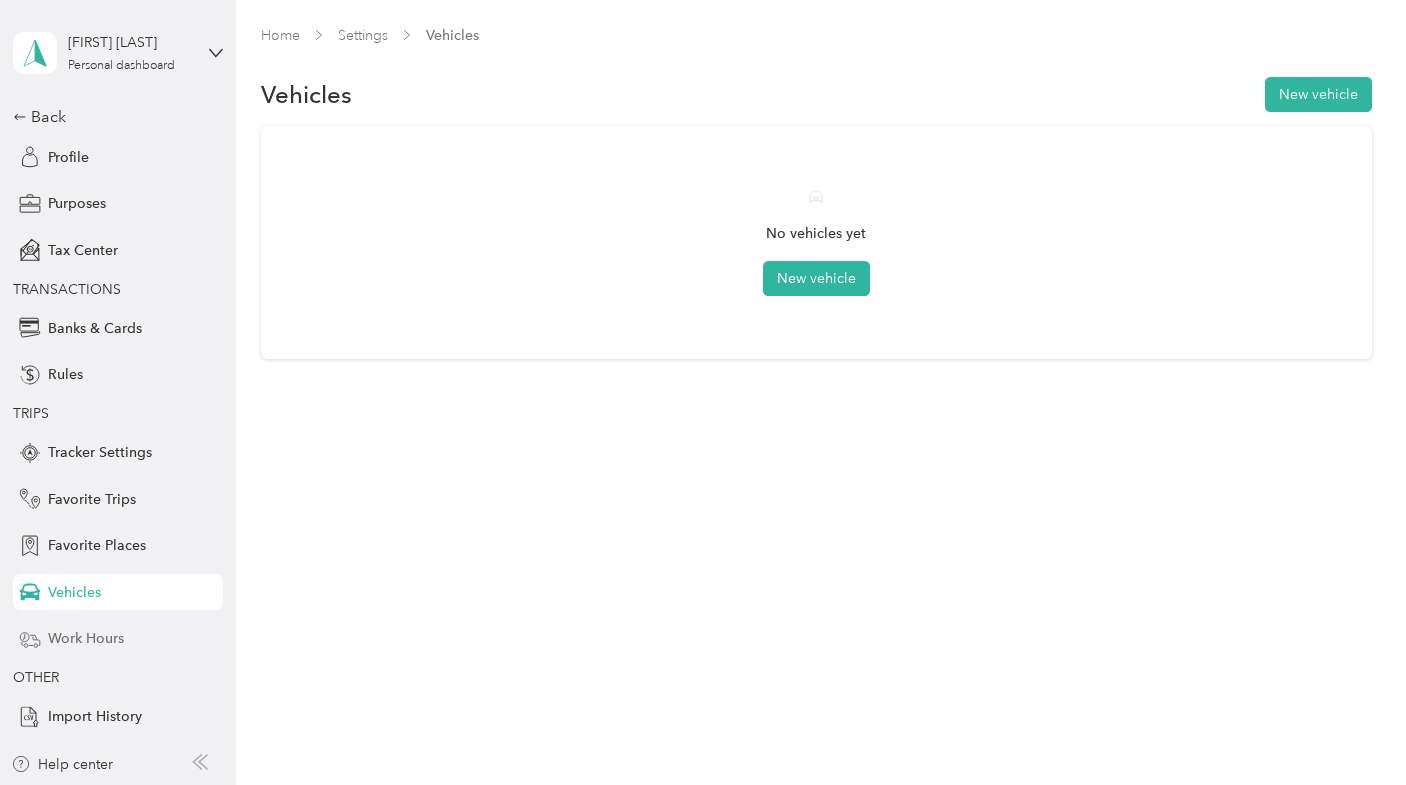 click on "Work Hours" at bounding box center (118, 639) 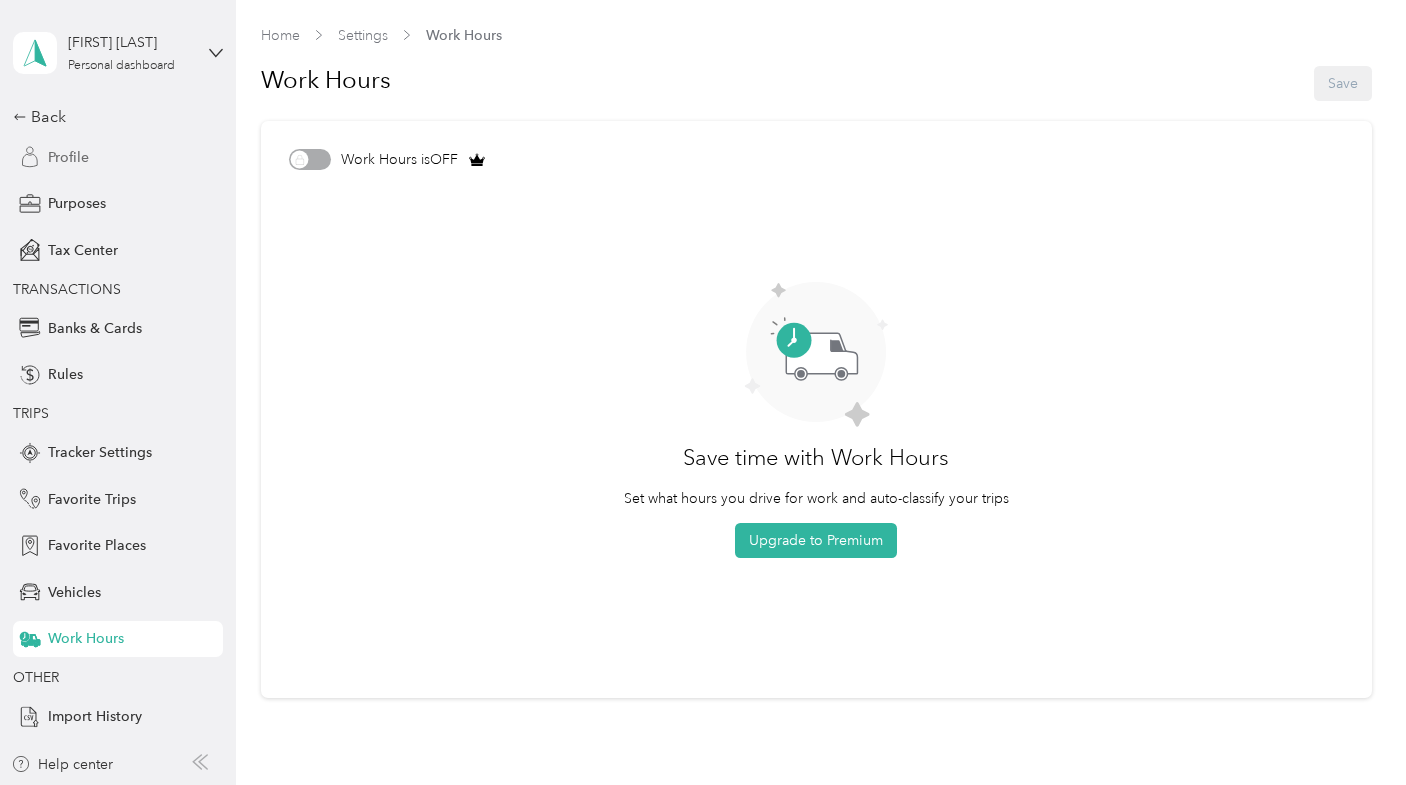 click on "Profile" at bounding box center [68, 157] 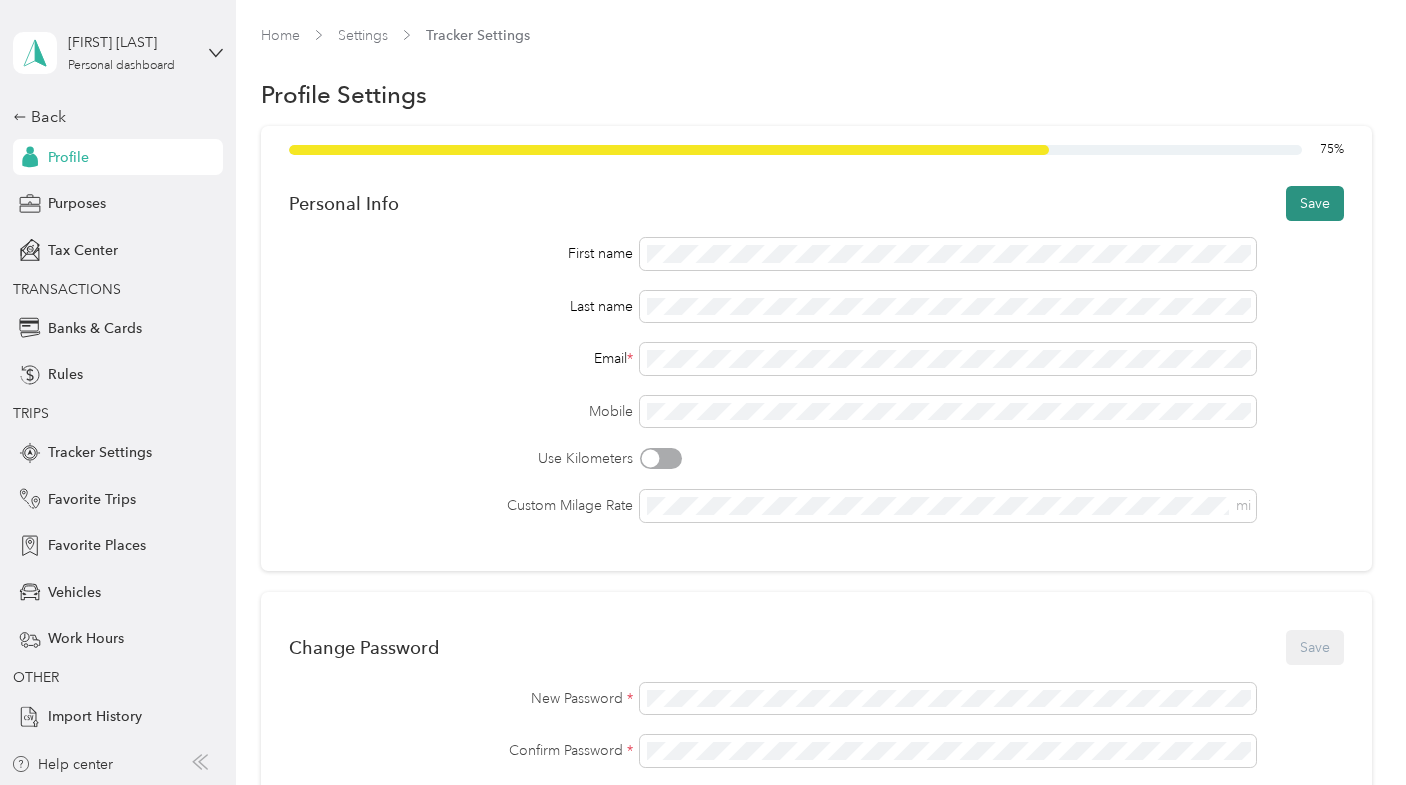 click on "Save" at bounding box center [1315, 203] 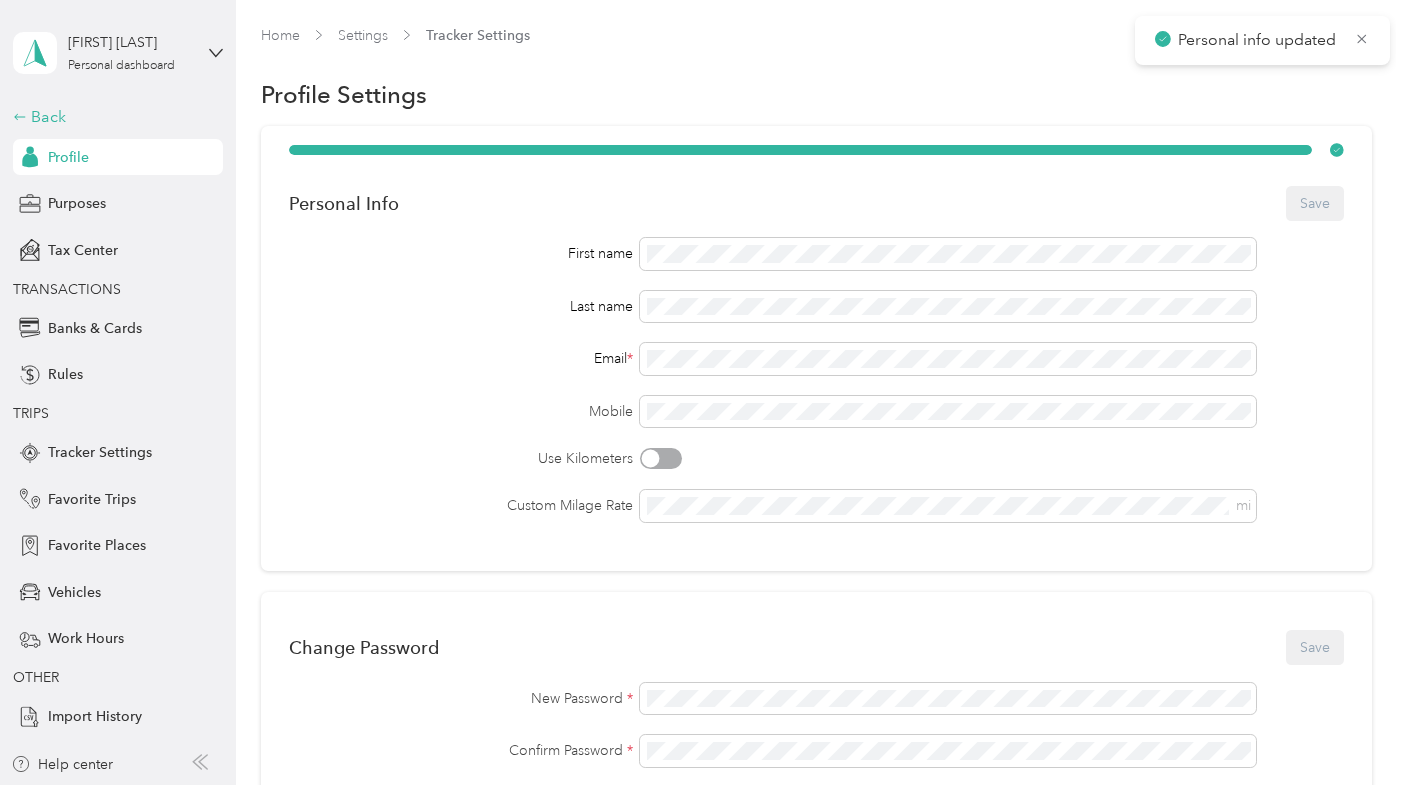 click on "Back" at bounding box center (113, 117) 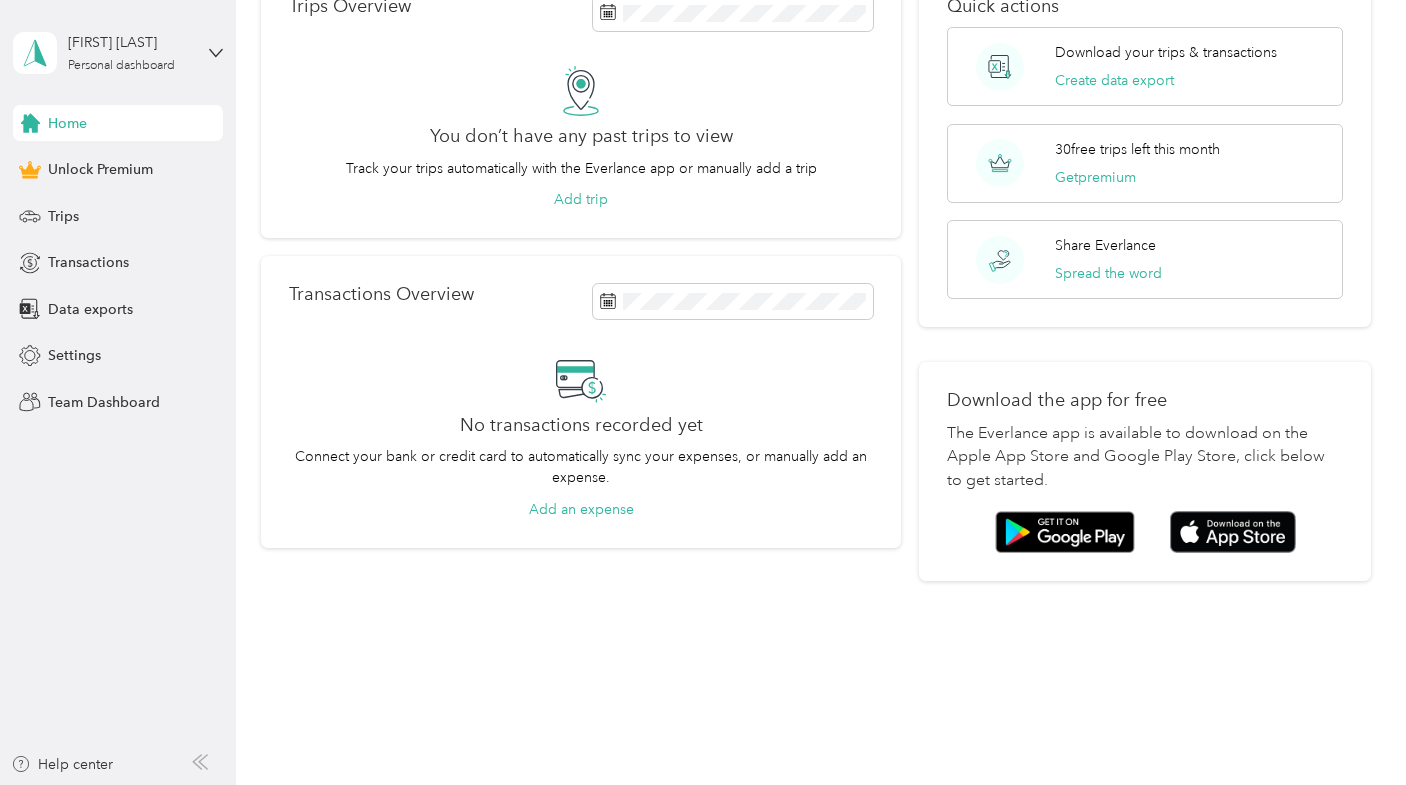 scroll, scrollTop: 0, scrollLeft: 0, axis: both 